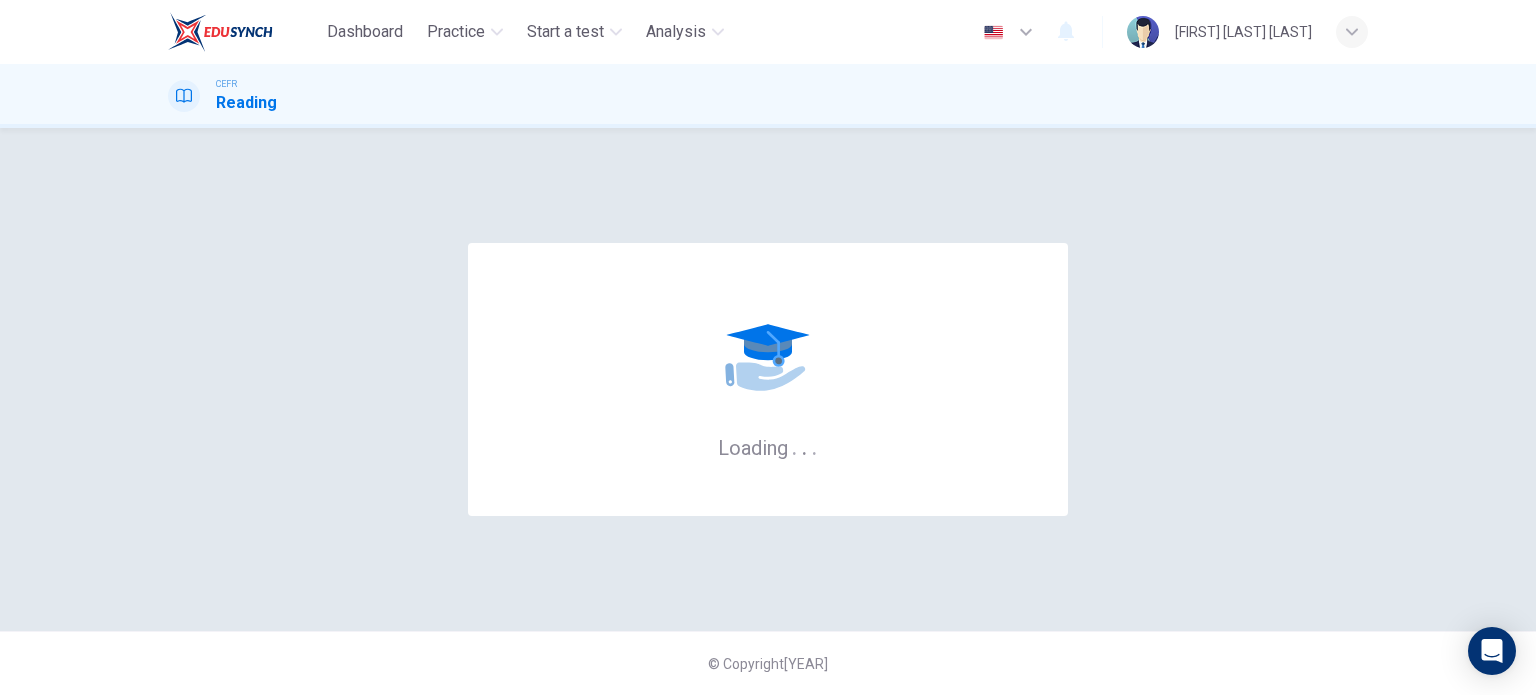 scroll, scrollTop: 0, scrollLeft: 0, axis: both 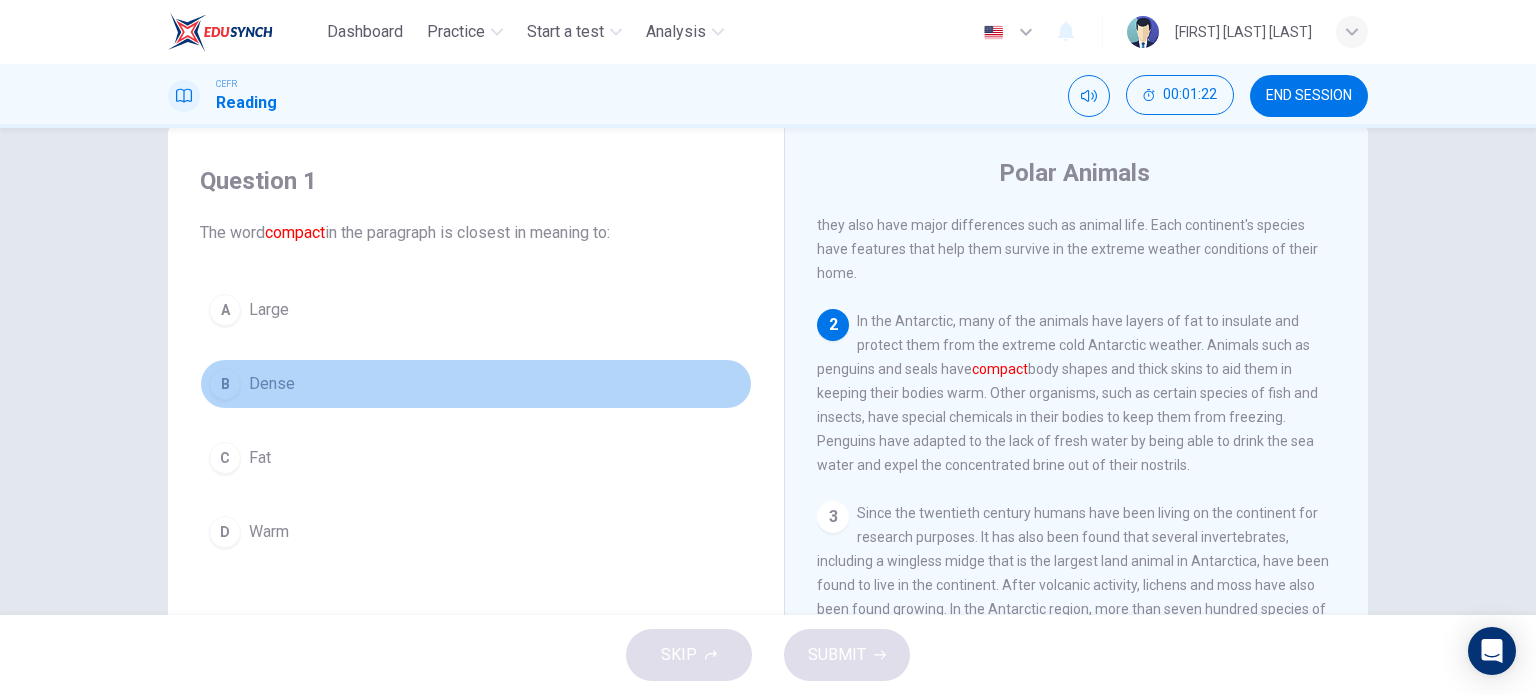 click on "B" at bounding box center (225, 310) 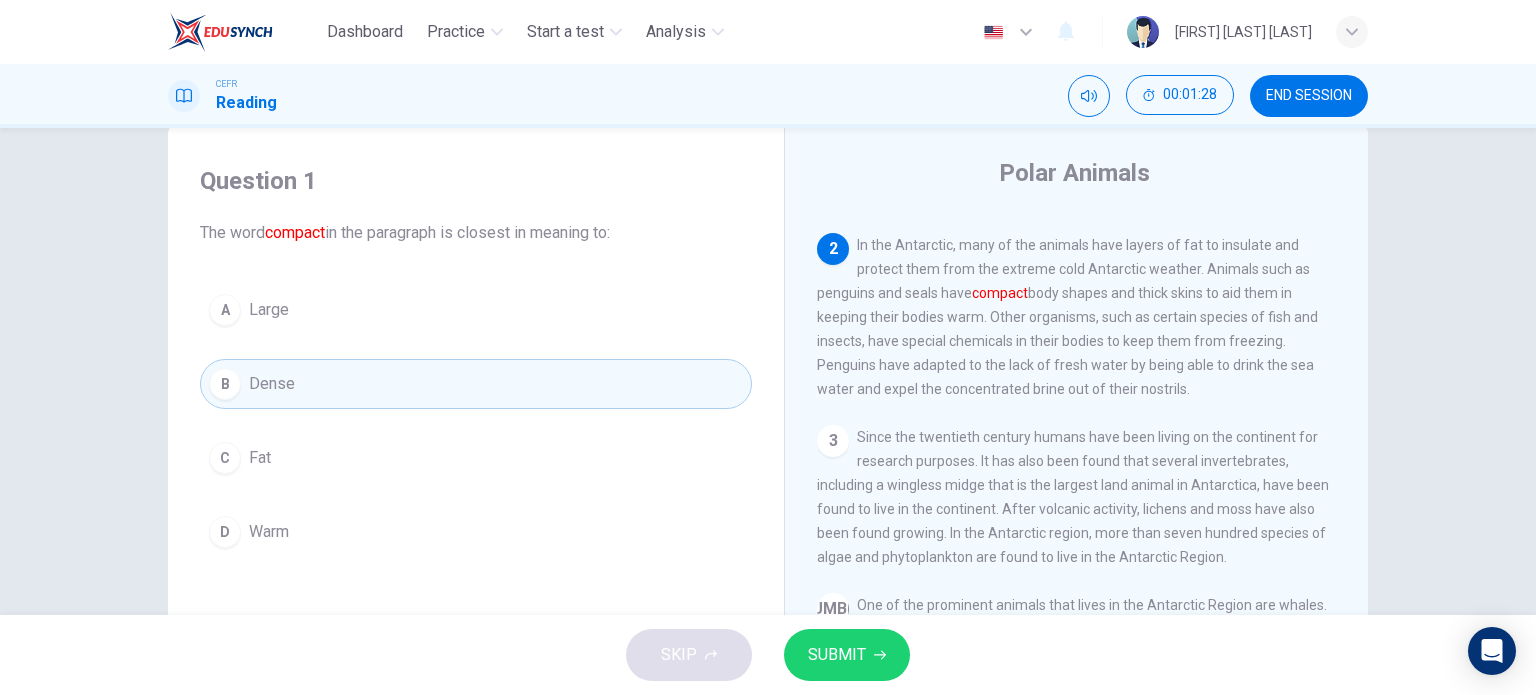 scroll, scrollTop: 124, scrollLeft: 0, axis: vertical 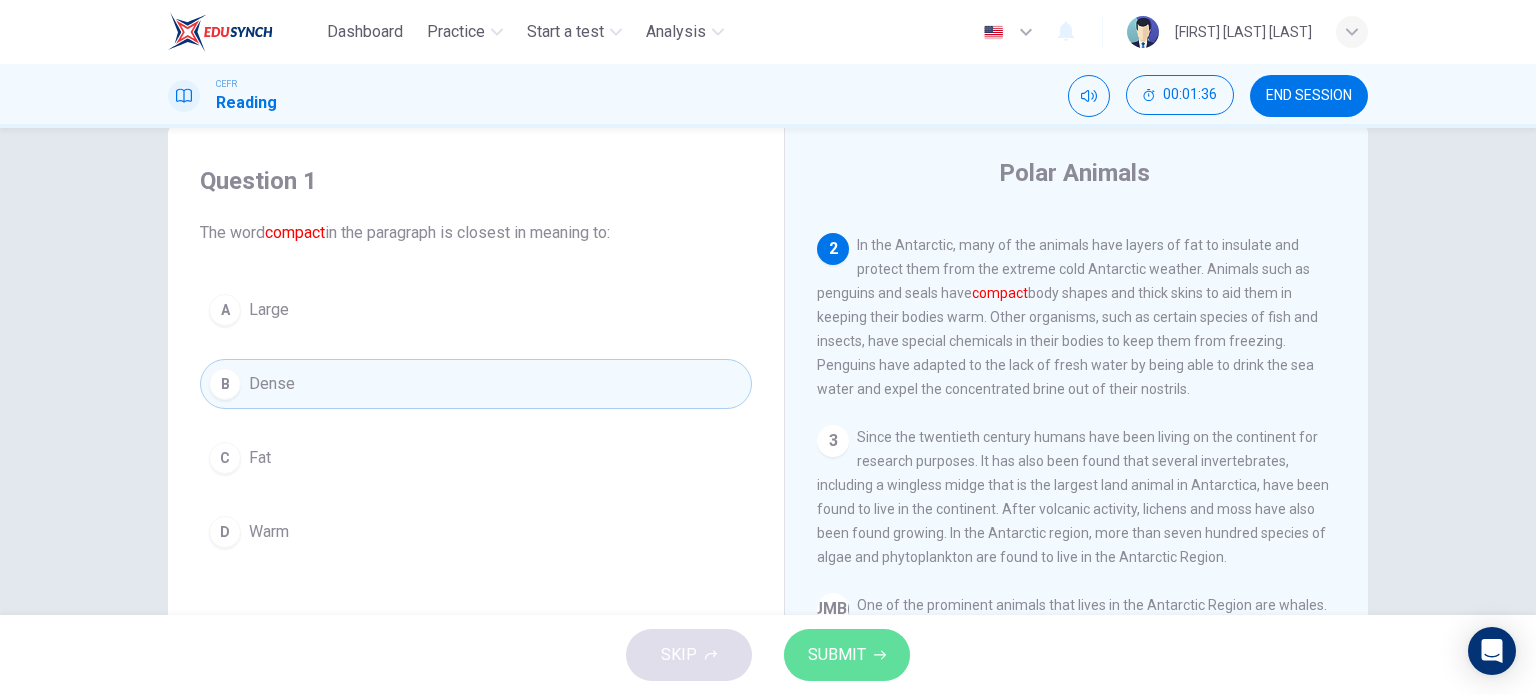 click on "SUBMIT" at bounding box center (837, 655) 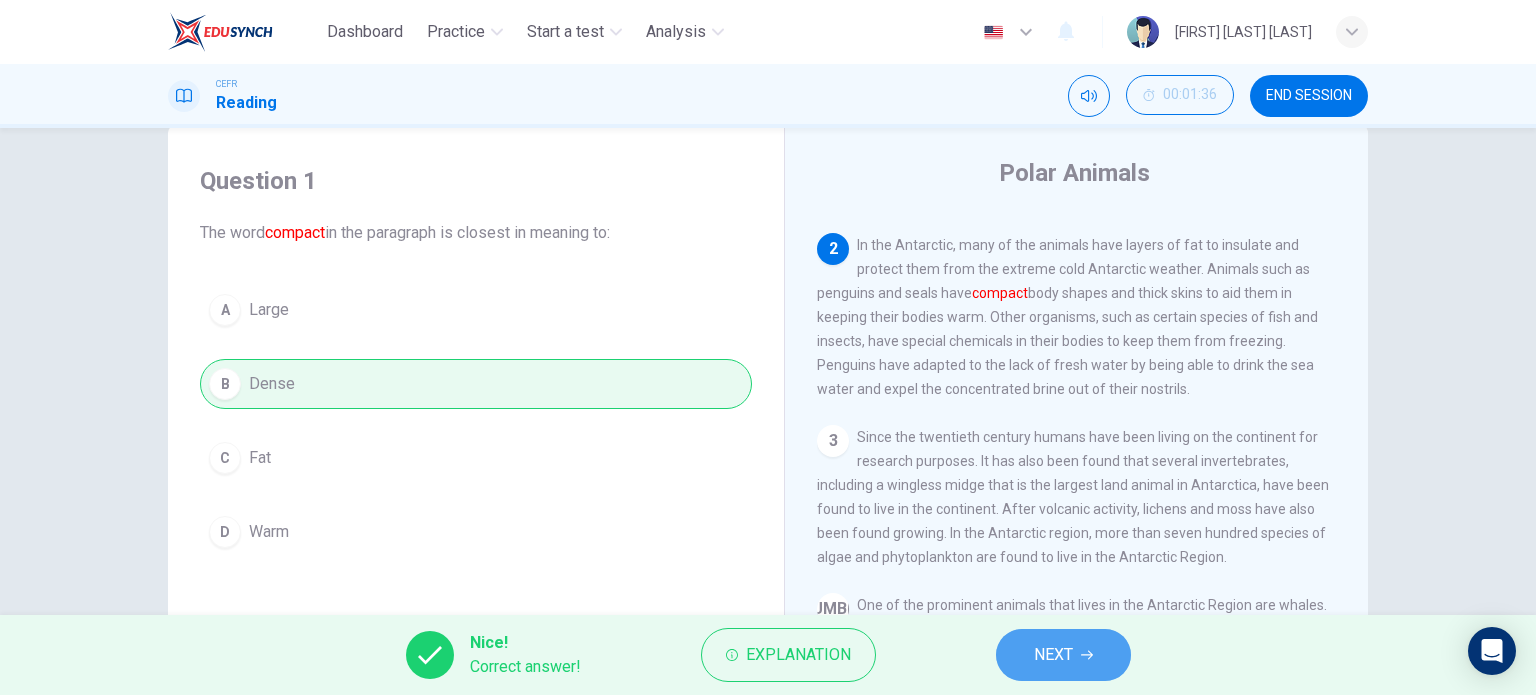 click on "NEXT" at bounding box center [1063, 655] 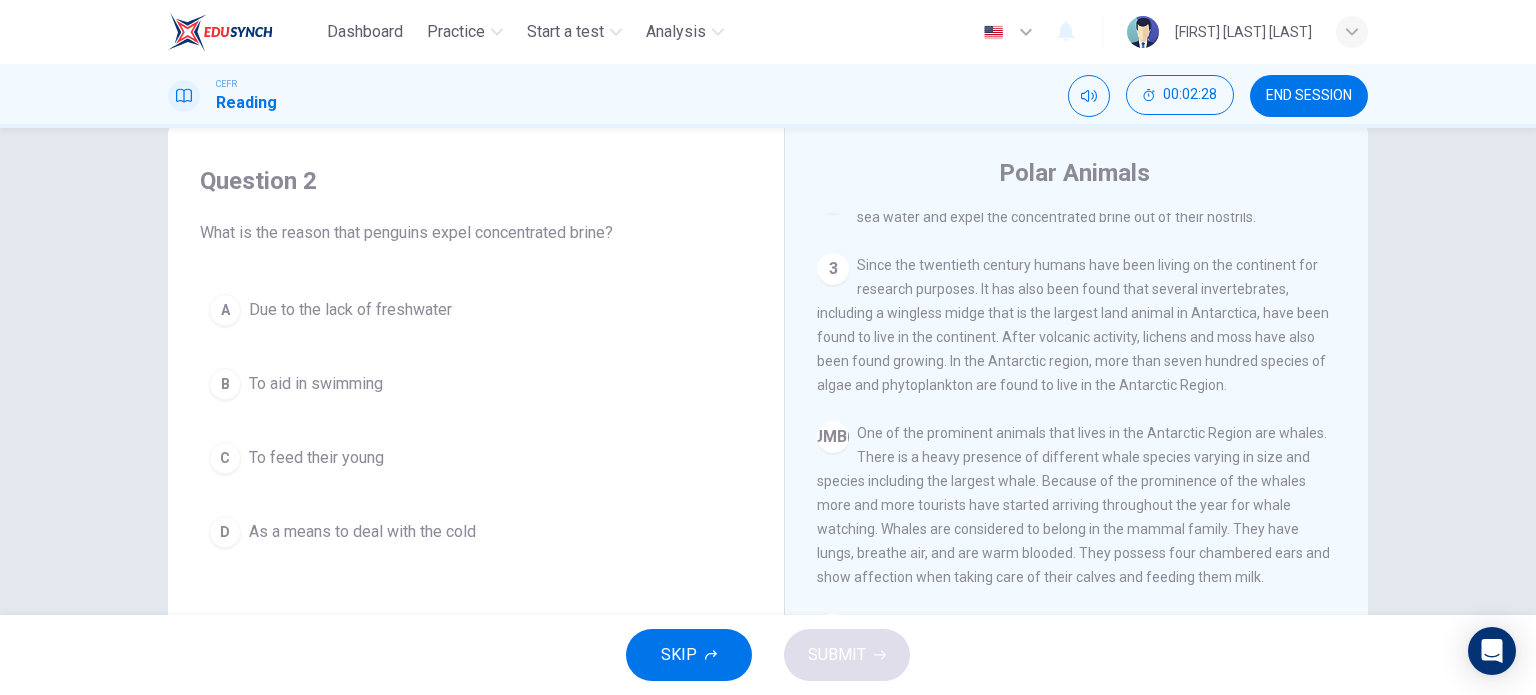 scroll, scrollTop: 176, scrollLeft: 0, axis: vertical 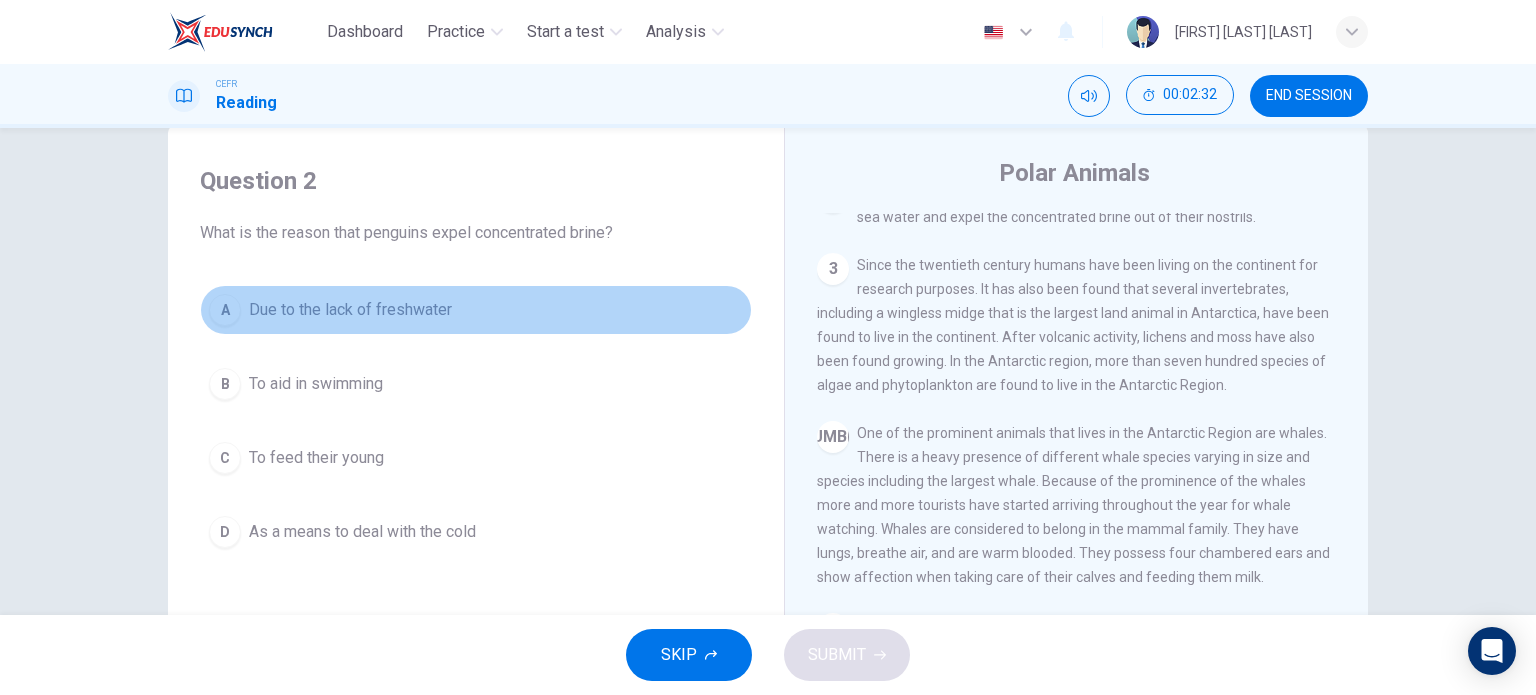 click on "A" at bounding box center [225, 310] 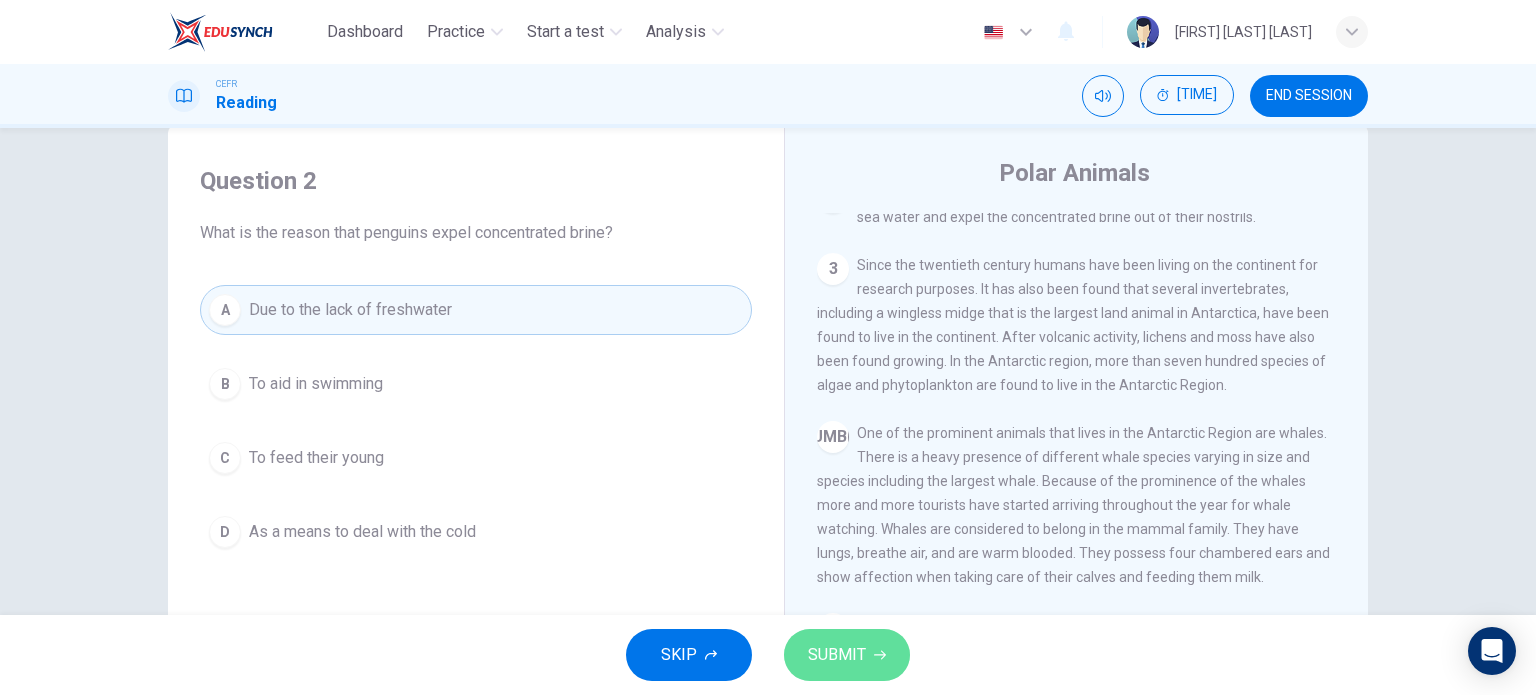 click on "SUBMIT" at bounding box center [847, 655] 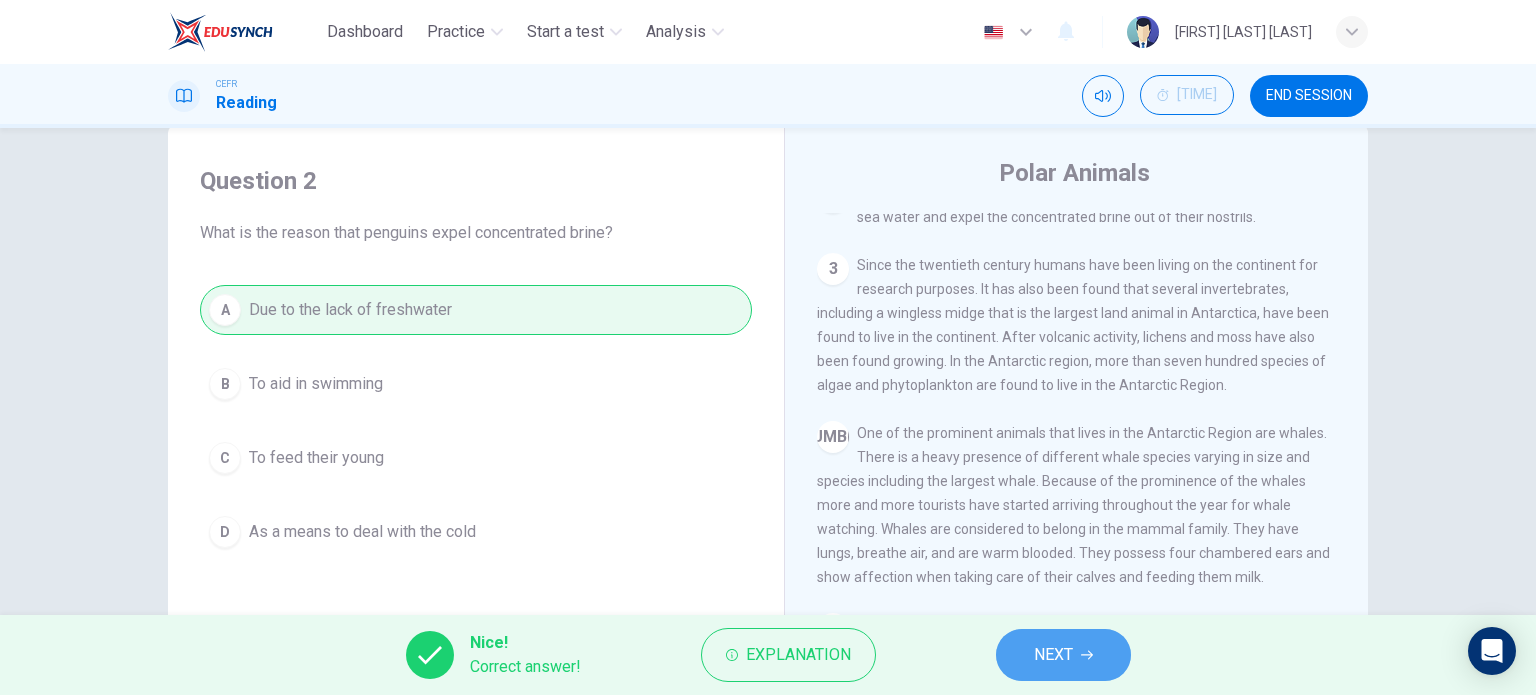 click at bounding box center [1087, 655] 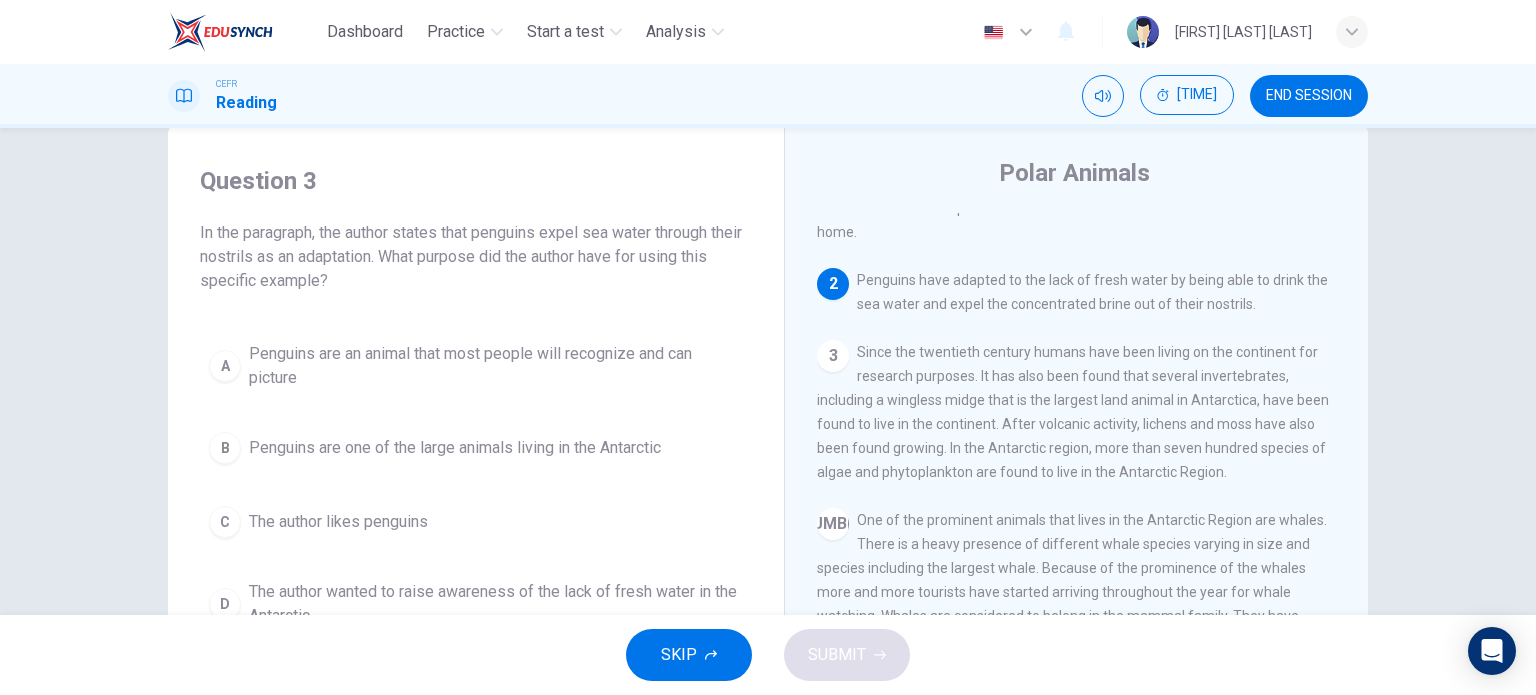 scroll, scrollTop: 86, scrollLeft: 0, axis: vertical 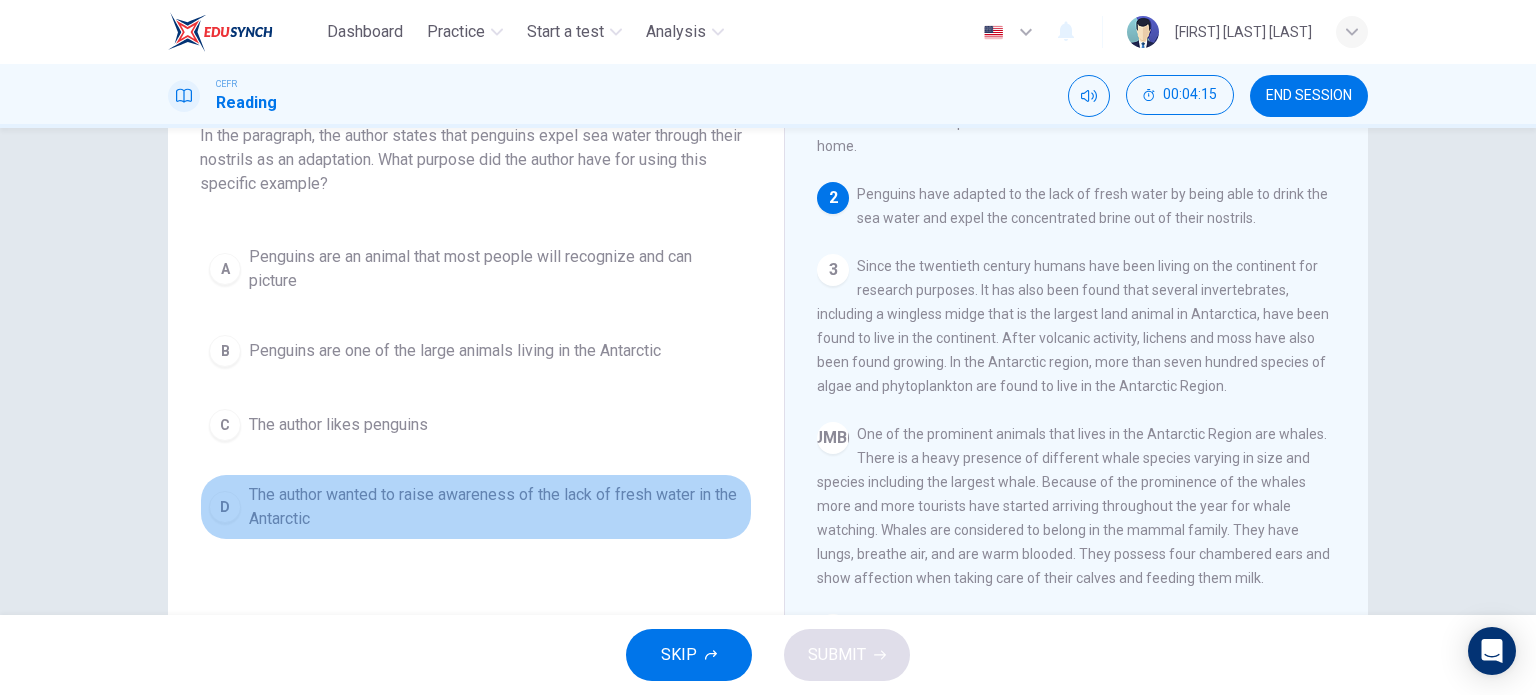 click on "D" at bounding box center (225, 269) 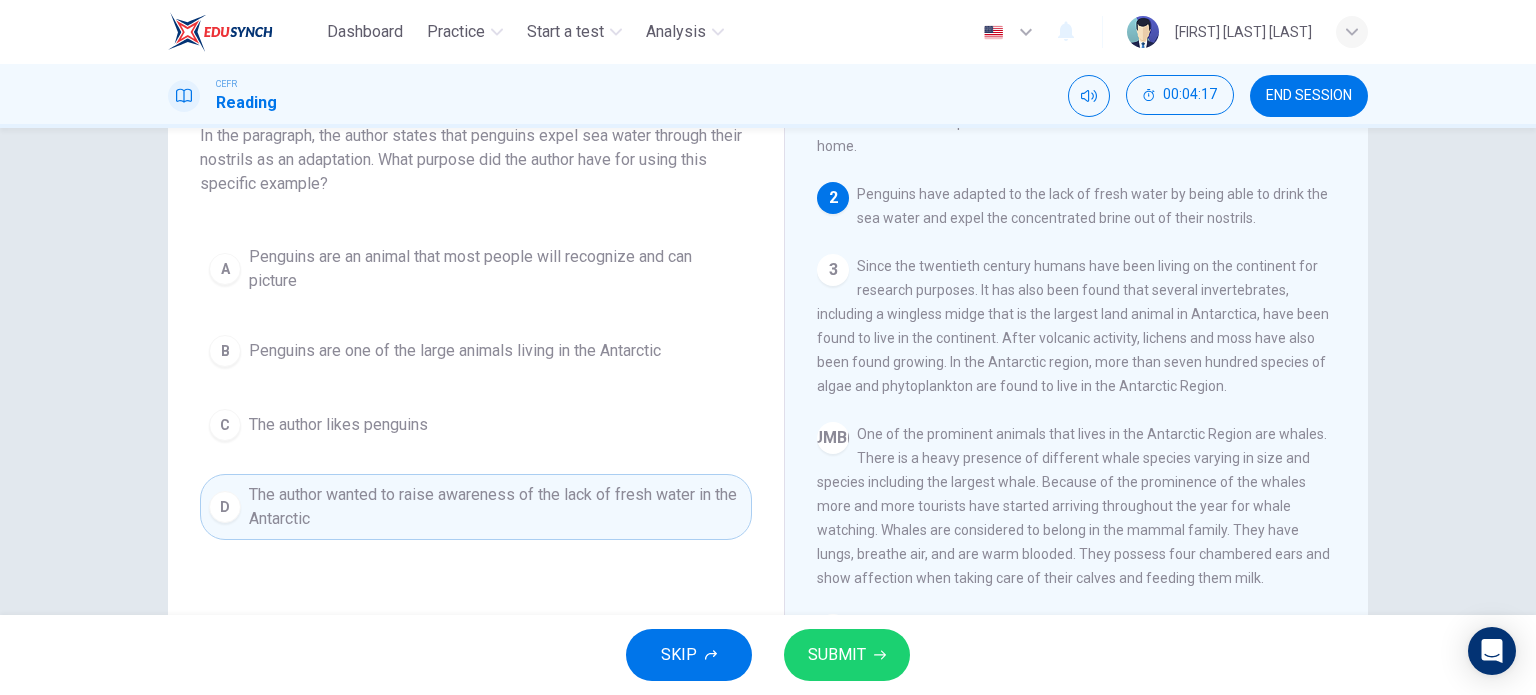 click on "SUBMIT" at bounding box center [847, 655] 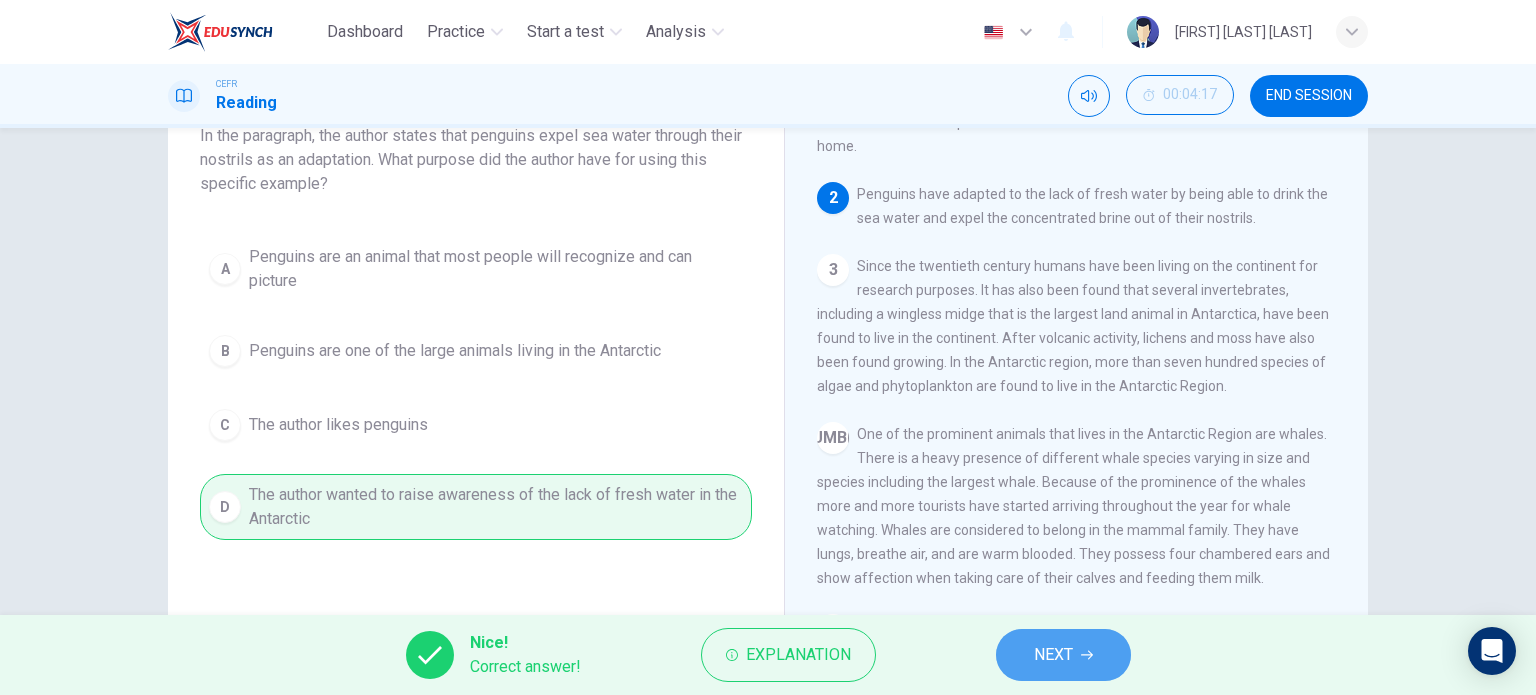 click on "NEXT" at bounding box center [1053, 655] 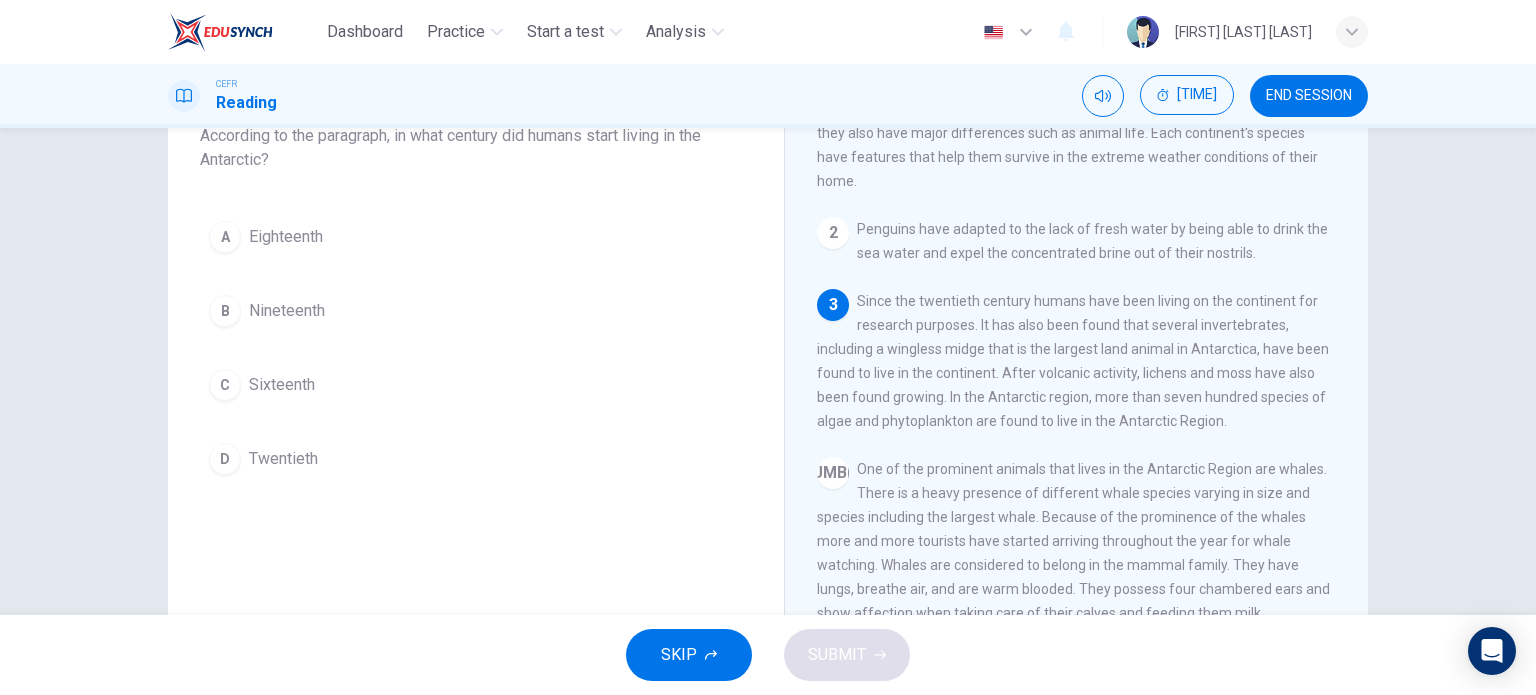 scroll, scrollTop: 42, scrollLeft: 0, axis: vertical 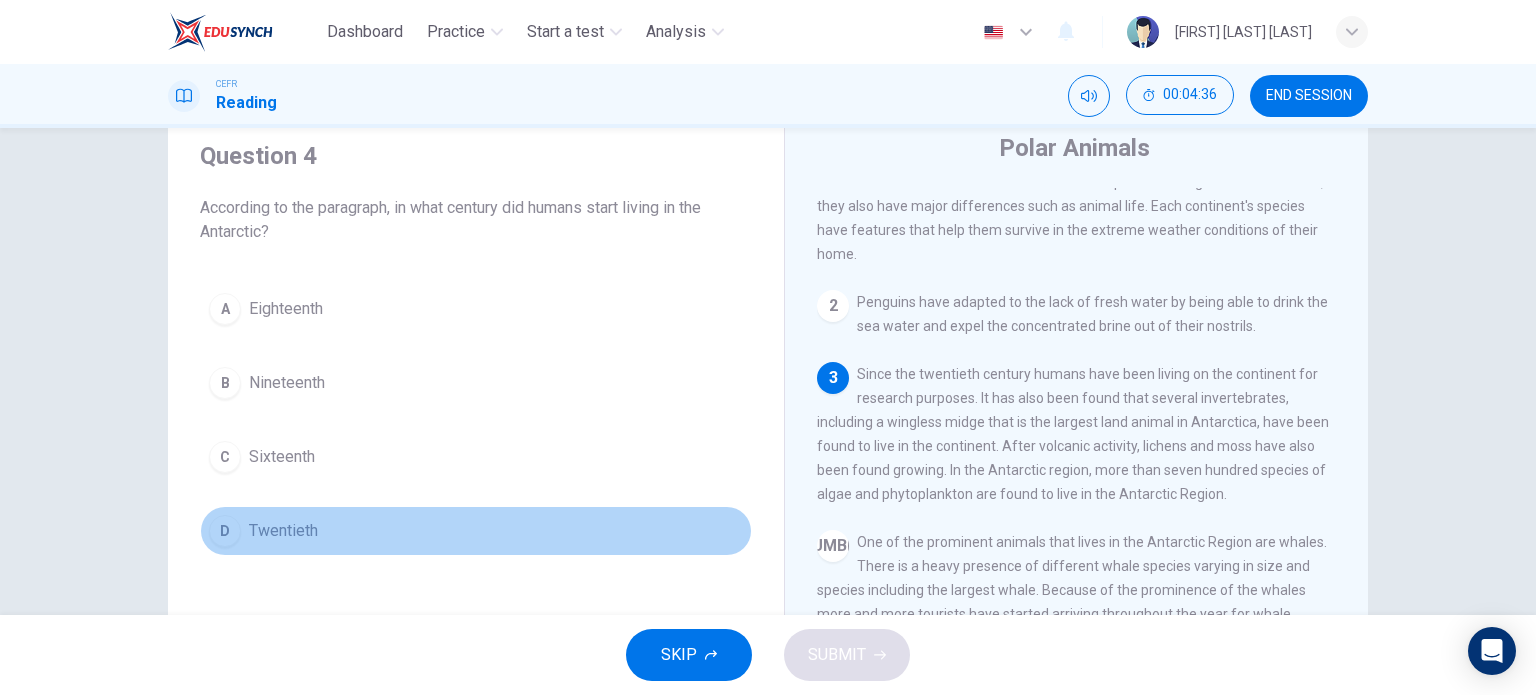 click on "D" at bounding box center [225, 309] 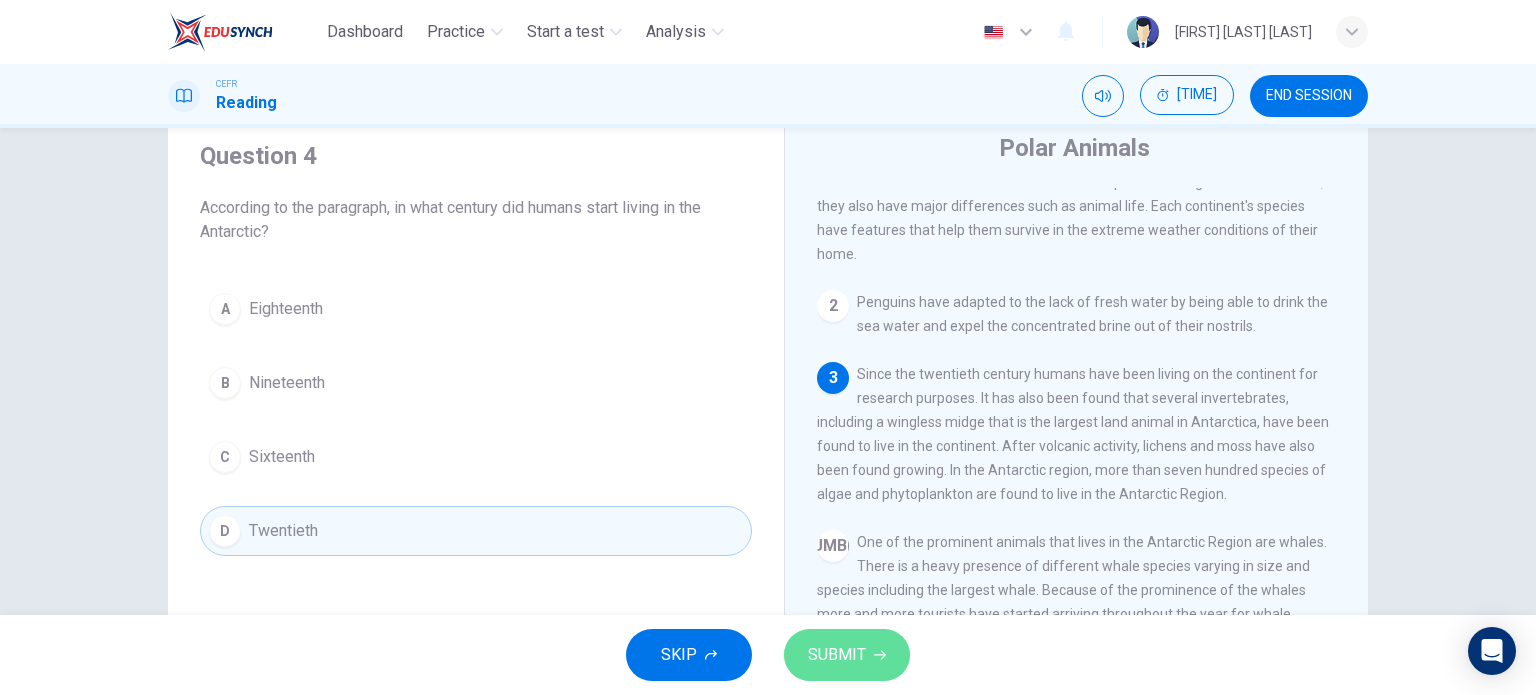 click on "SUBMIT" at bounding box center [847, 655] 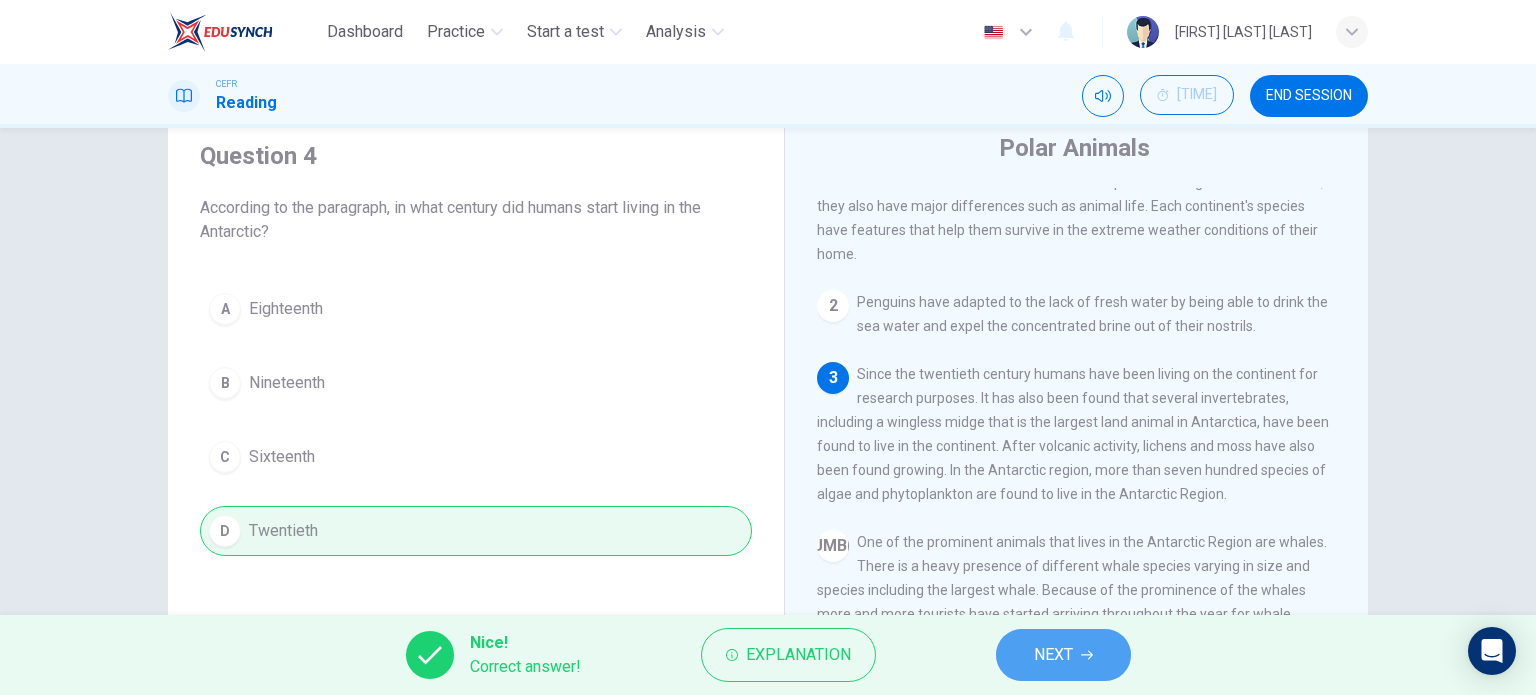 click on "NEXT" at bounding box center (1053, 655) 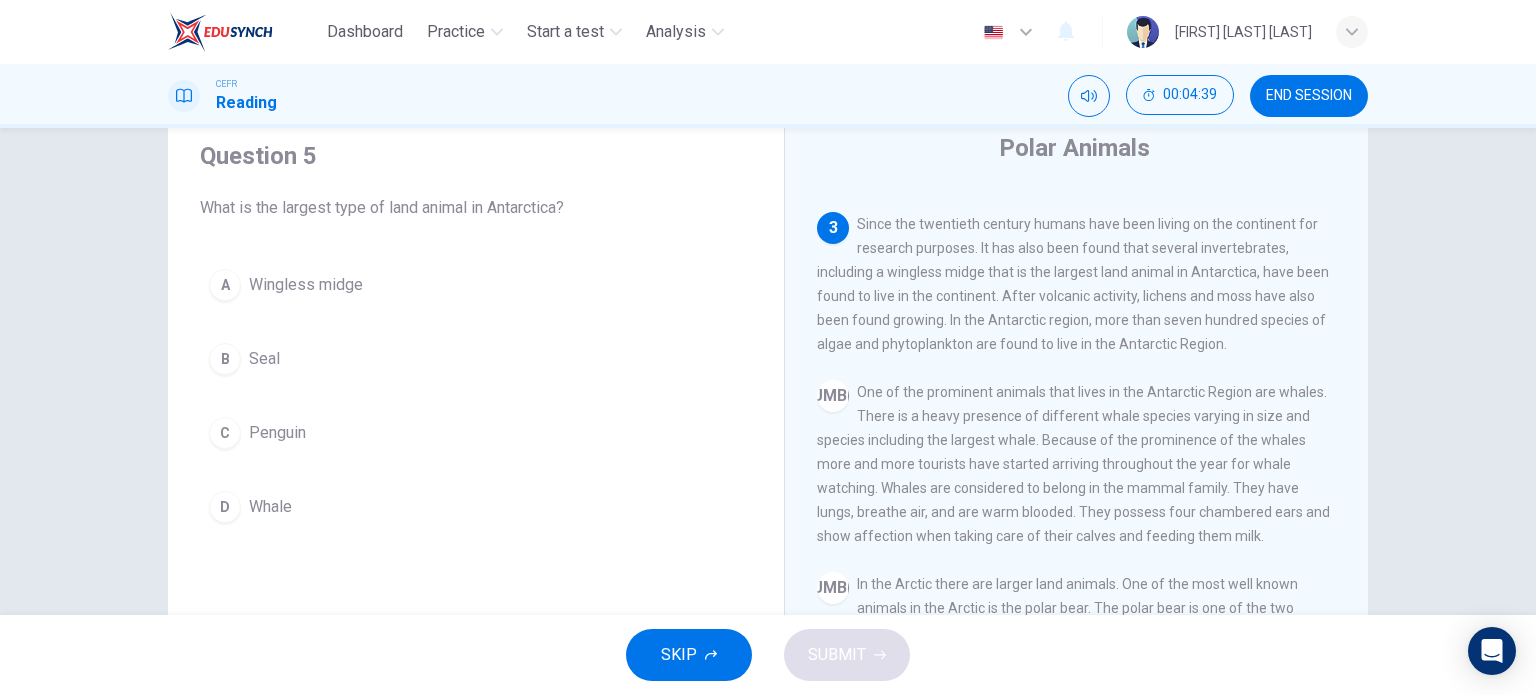 scroll, scrollTop: 184, scrollLeft: 0, axis: vertical 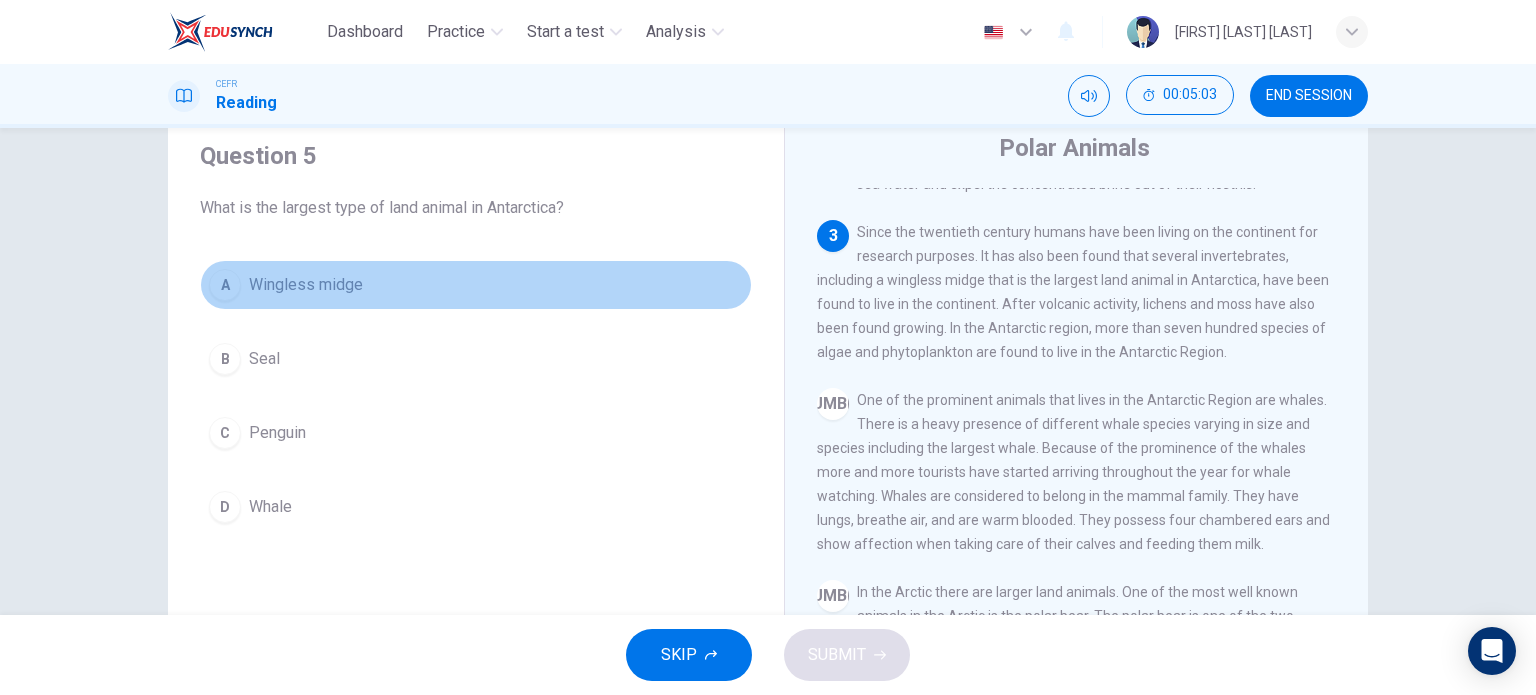 click on "A" at bounding box center [225, 285] 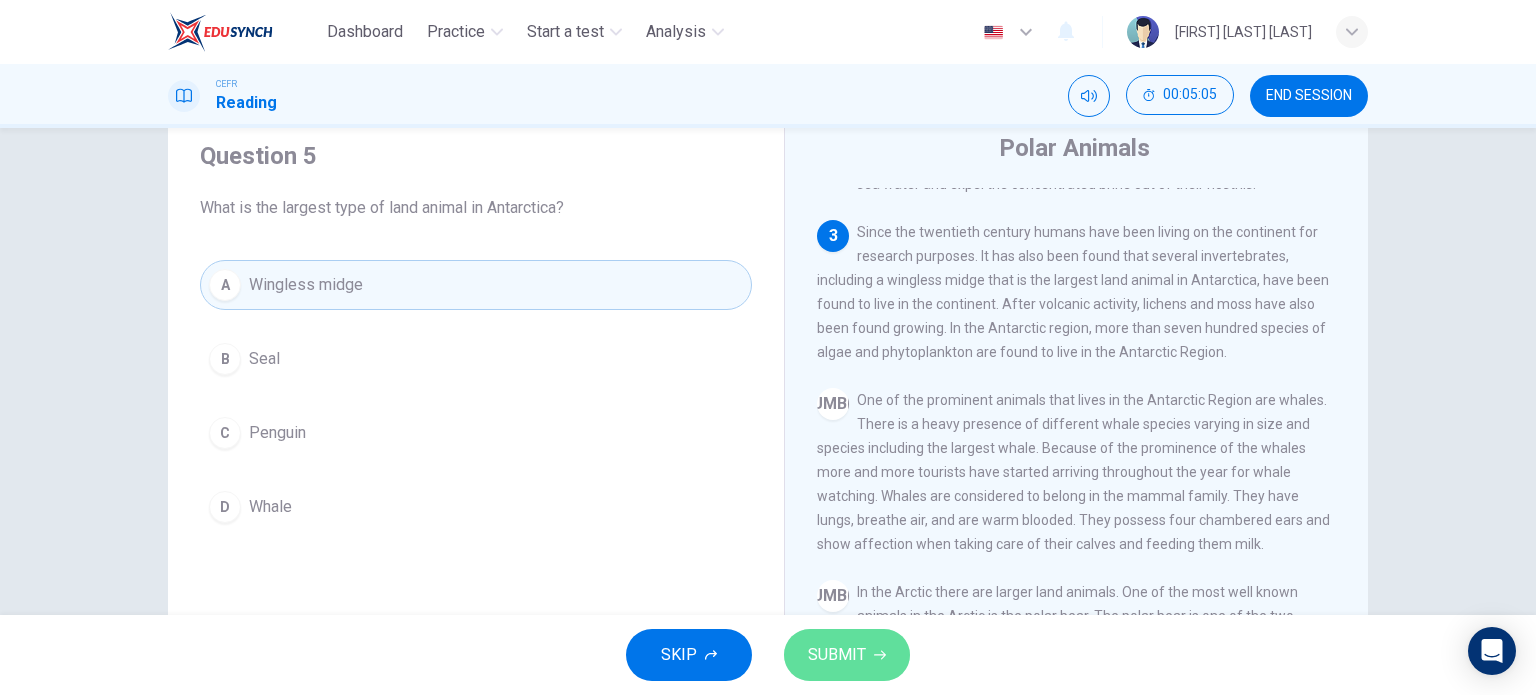 click on "SUBMIT" at bounding box center [837, 655] 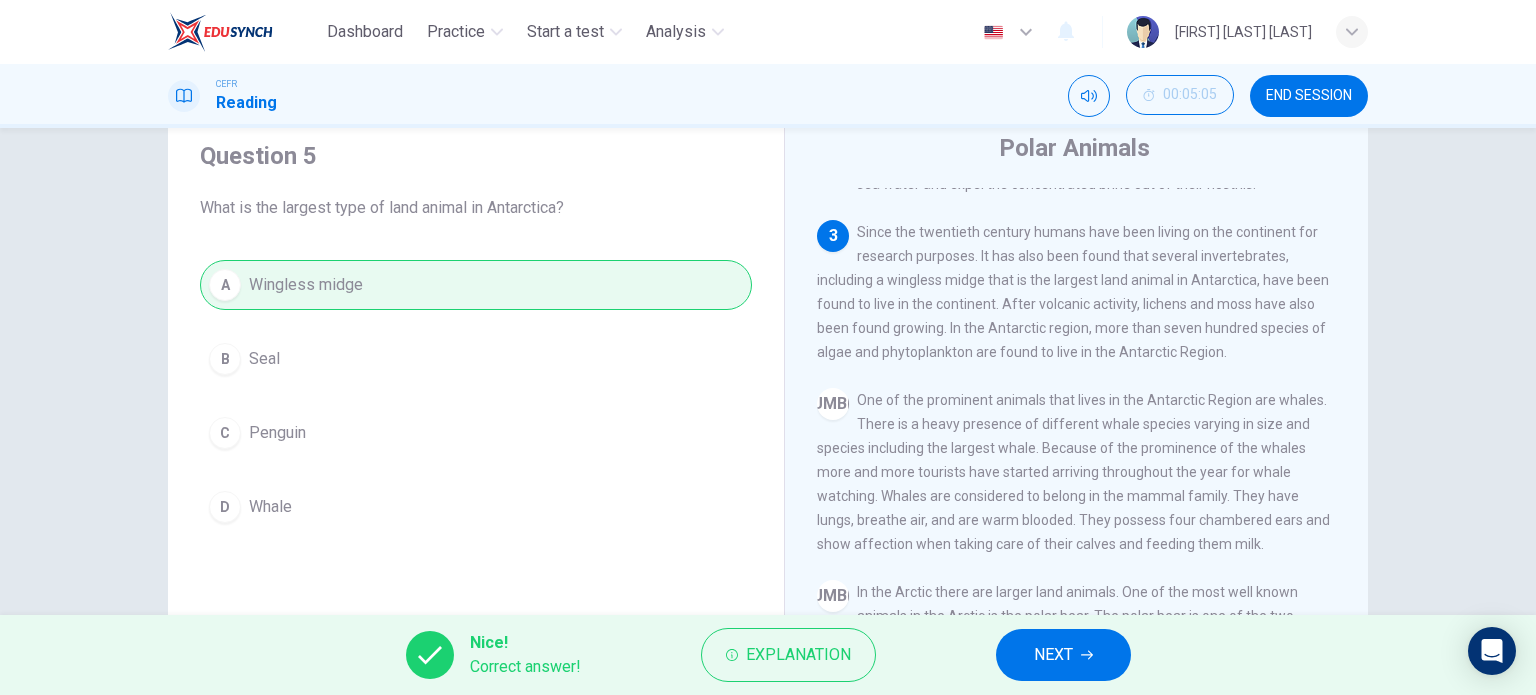 click on "NEXT" at bounding box center (1053, 655) 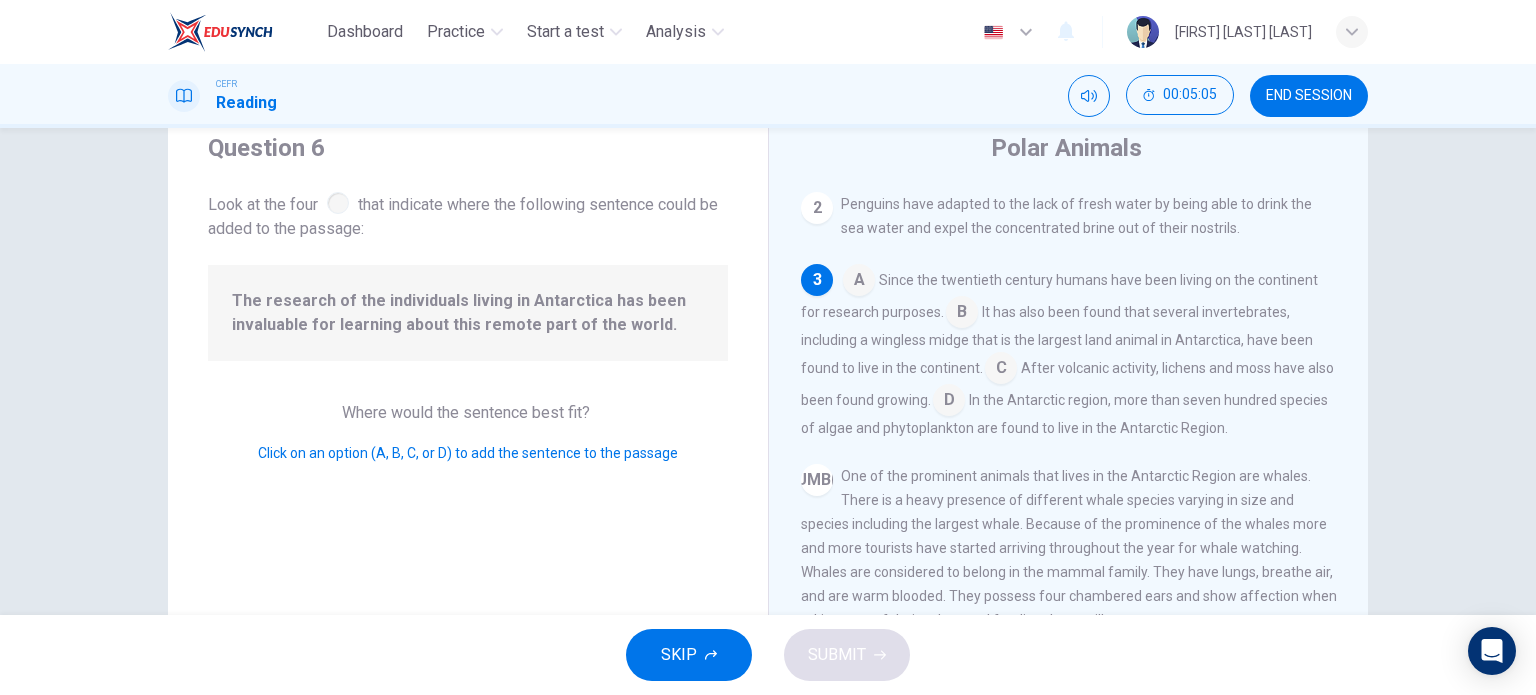 scroll, scrollTop: 121, scrollLeft: 0, axis: vertical 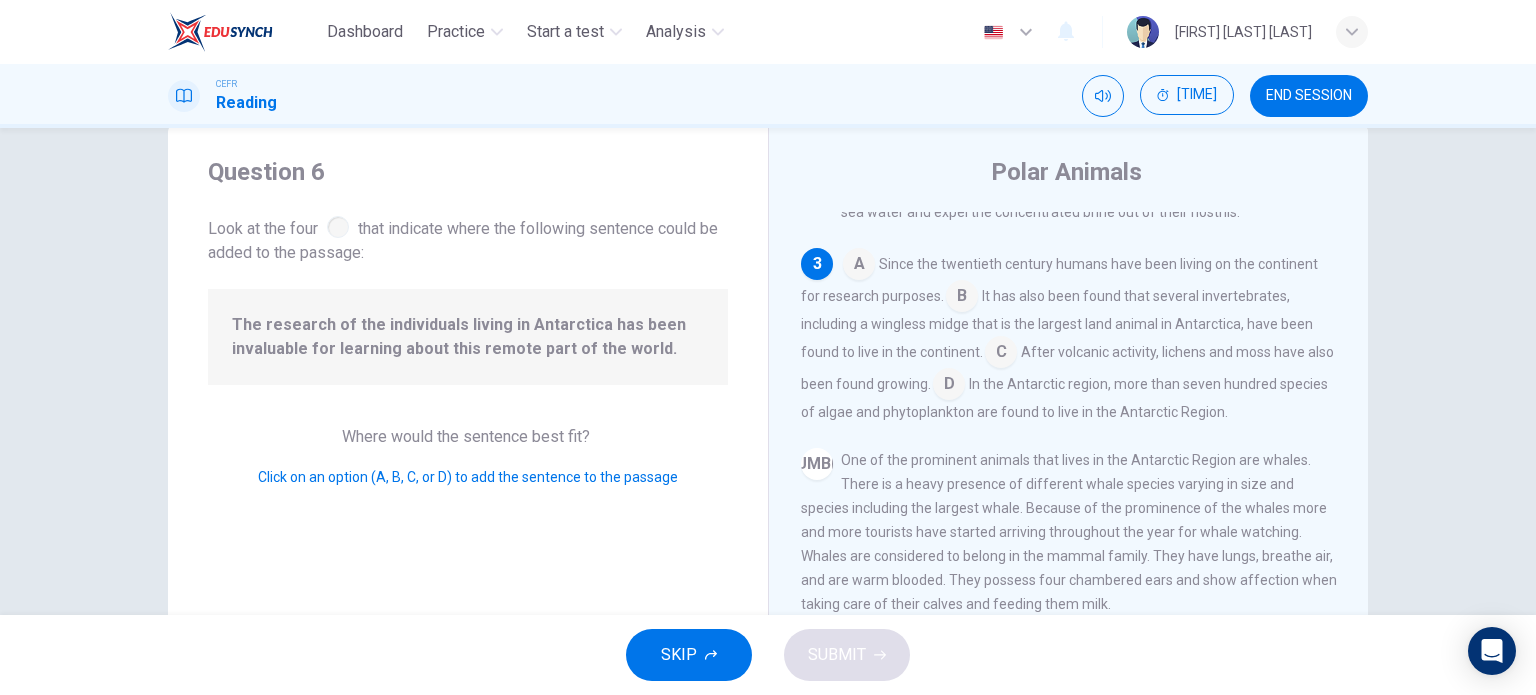 click at bounding box center (859, 266) 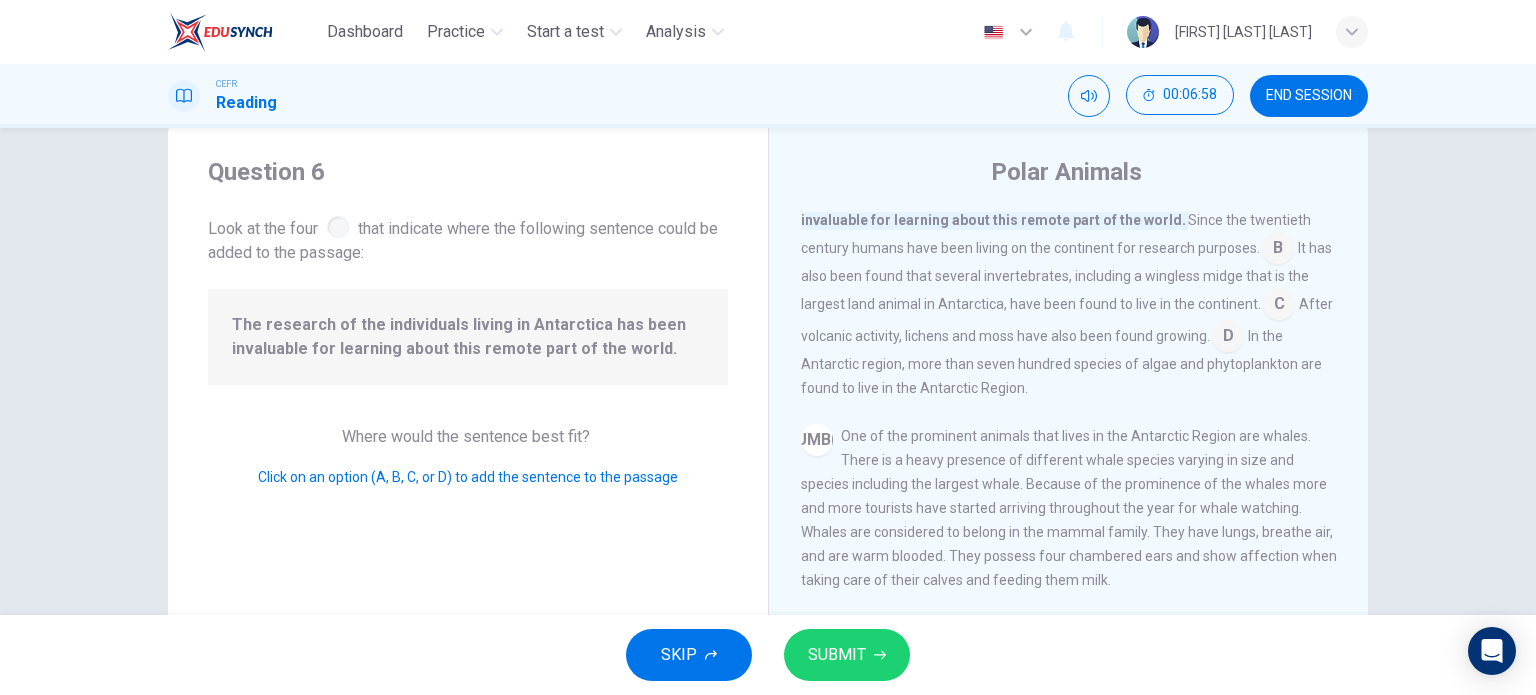 scroll, scrollTop: 228, scrollLeft: 0, axis: vertical 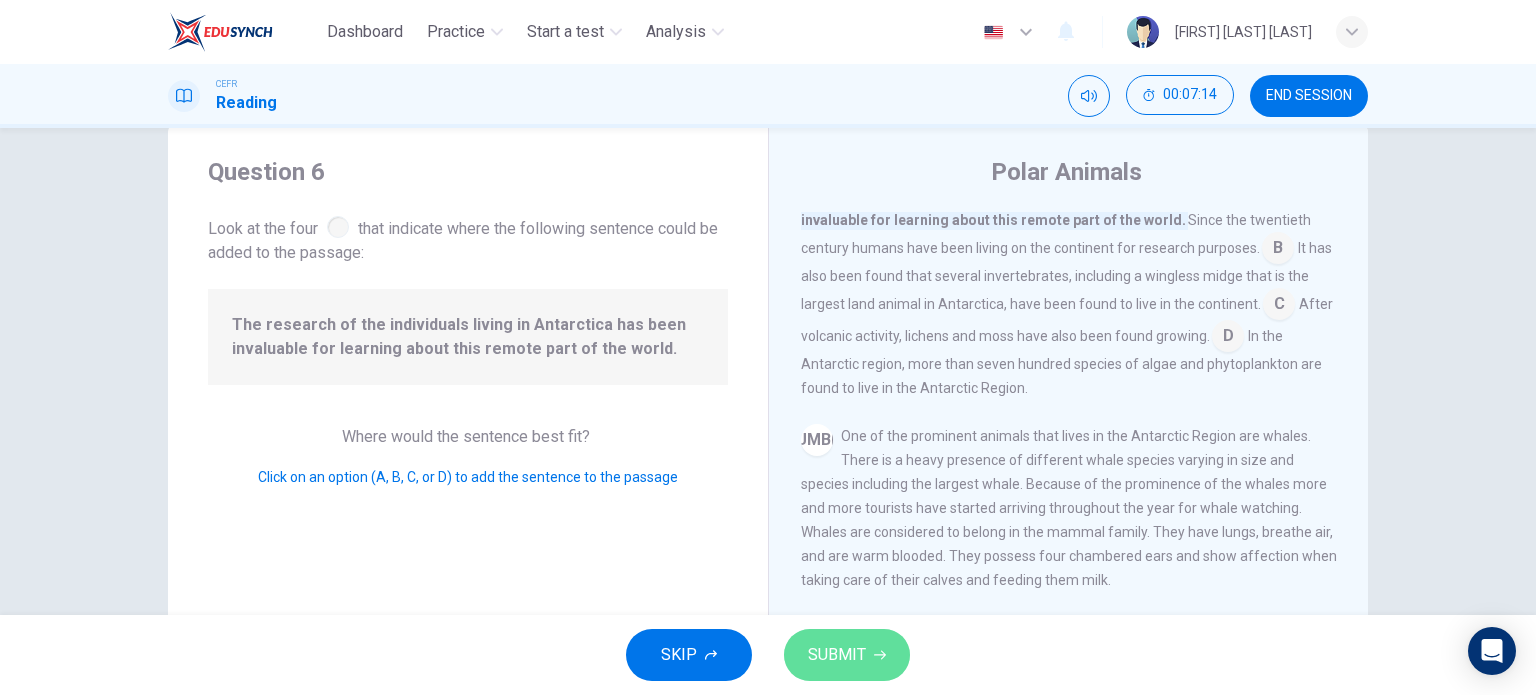 click on "SUBMIT" at bounding box center (837, 655) 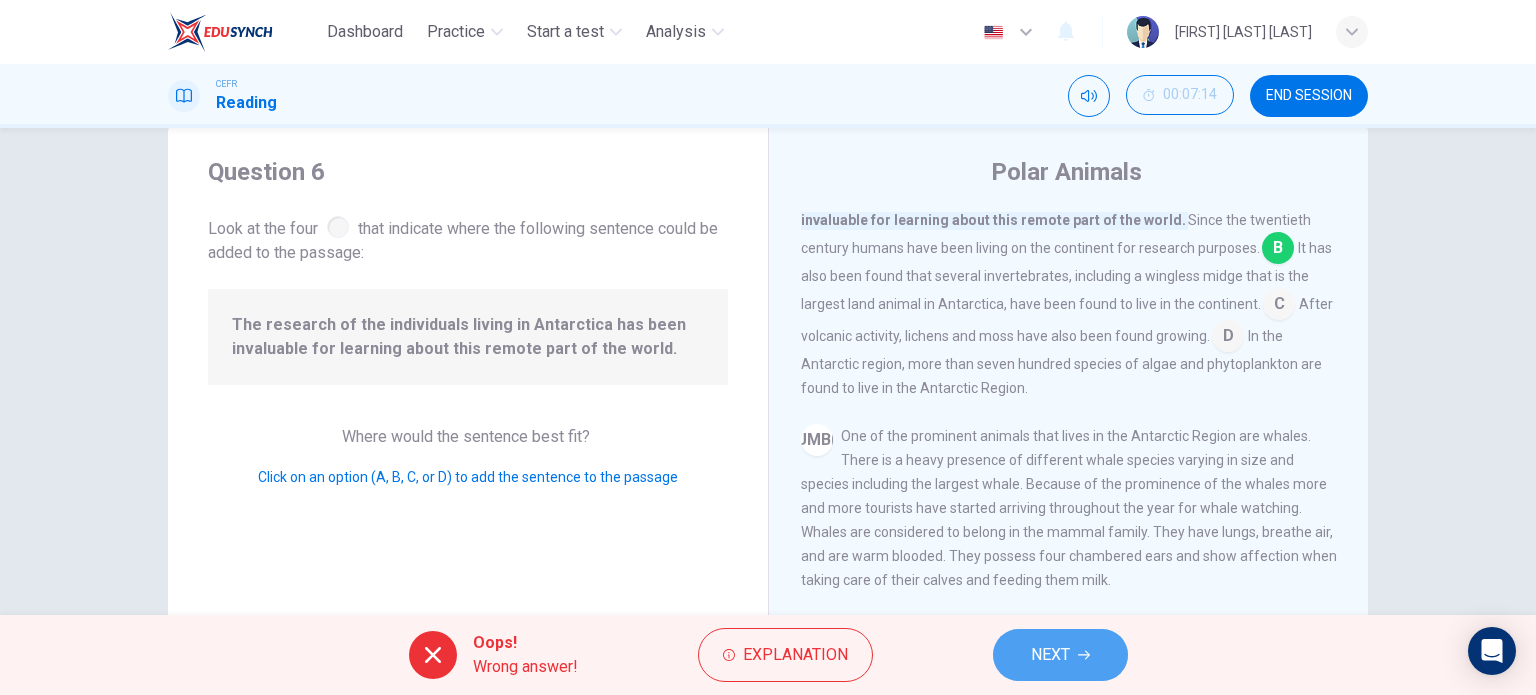 click on "NEXT" at bounding box center [1060, 655] 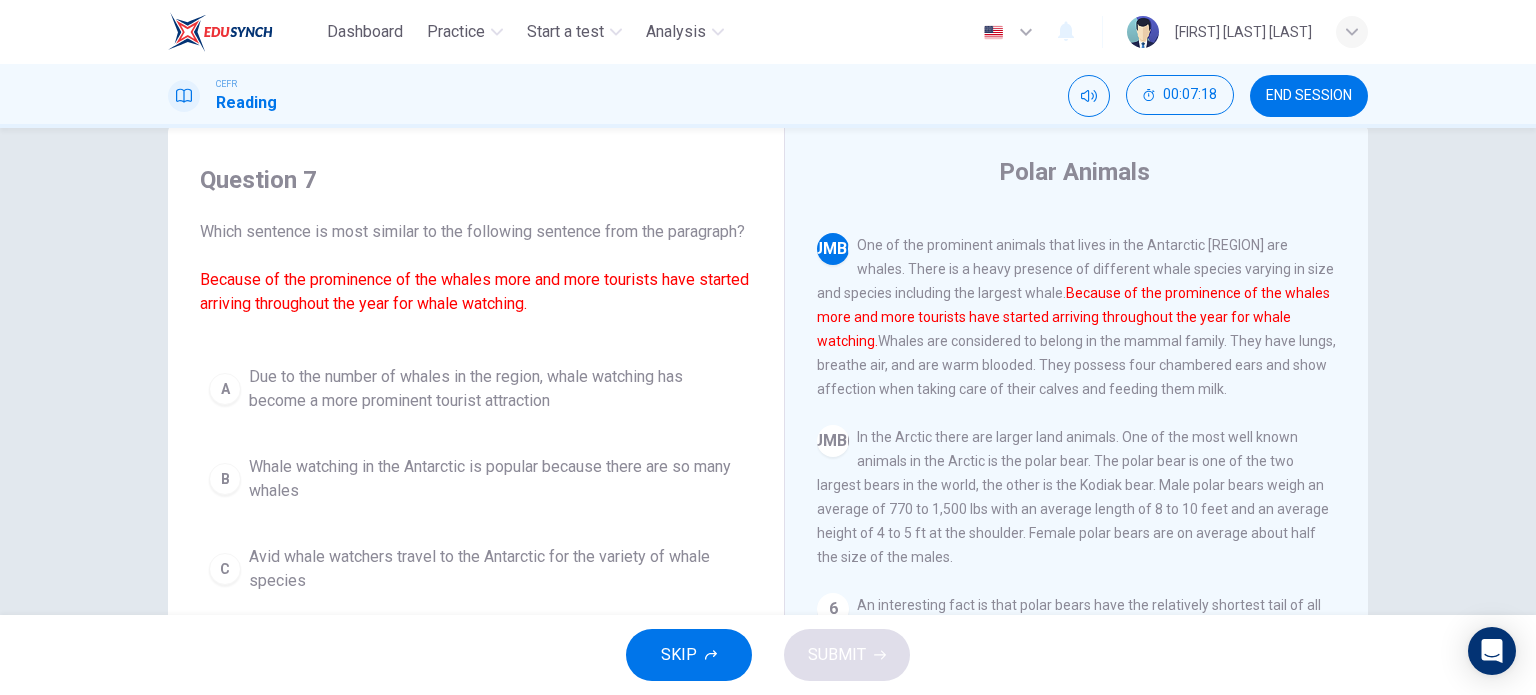 scroll, scrollTop: 371, scrollLeft: 0, axis: vertical 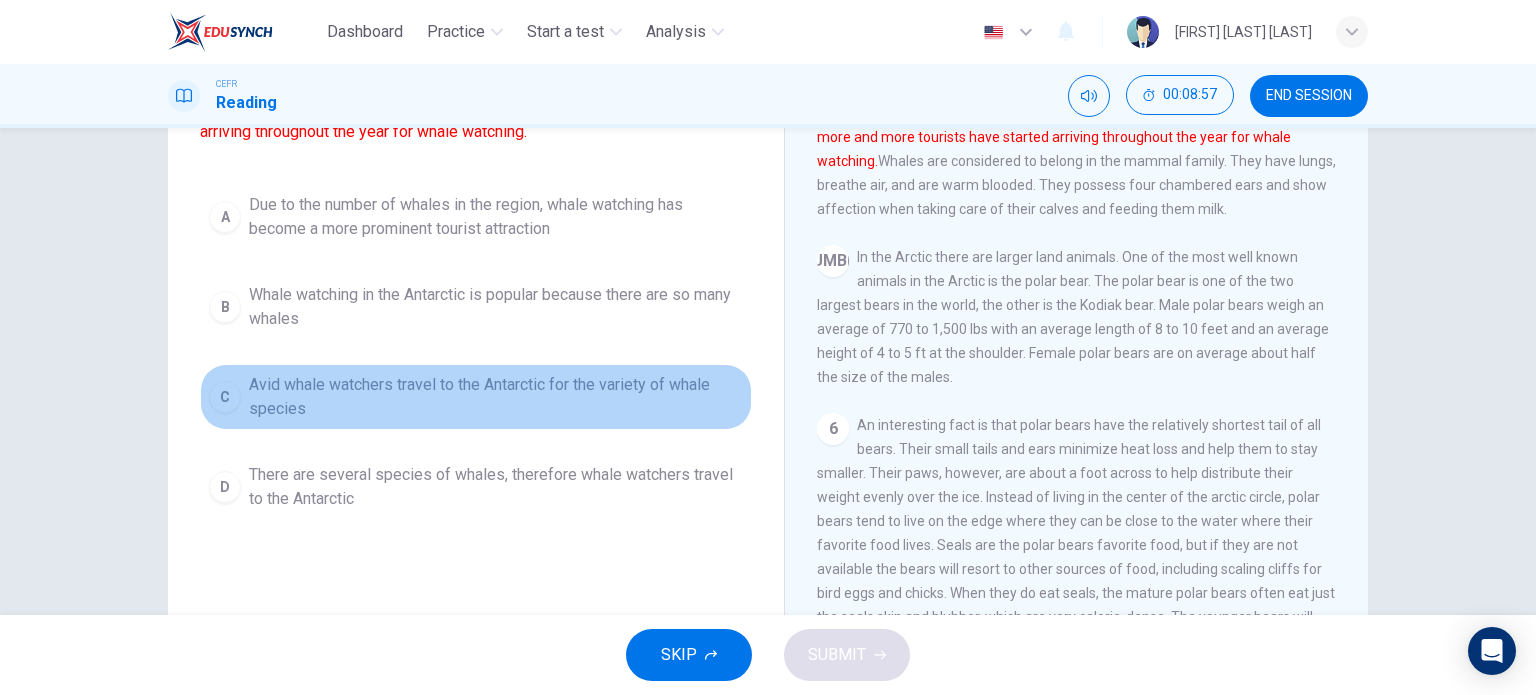 click on "Avid whale watchers travel to the Antarctic for the variety of whale species" at bounding box center (496, 217) 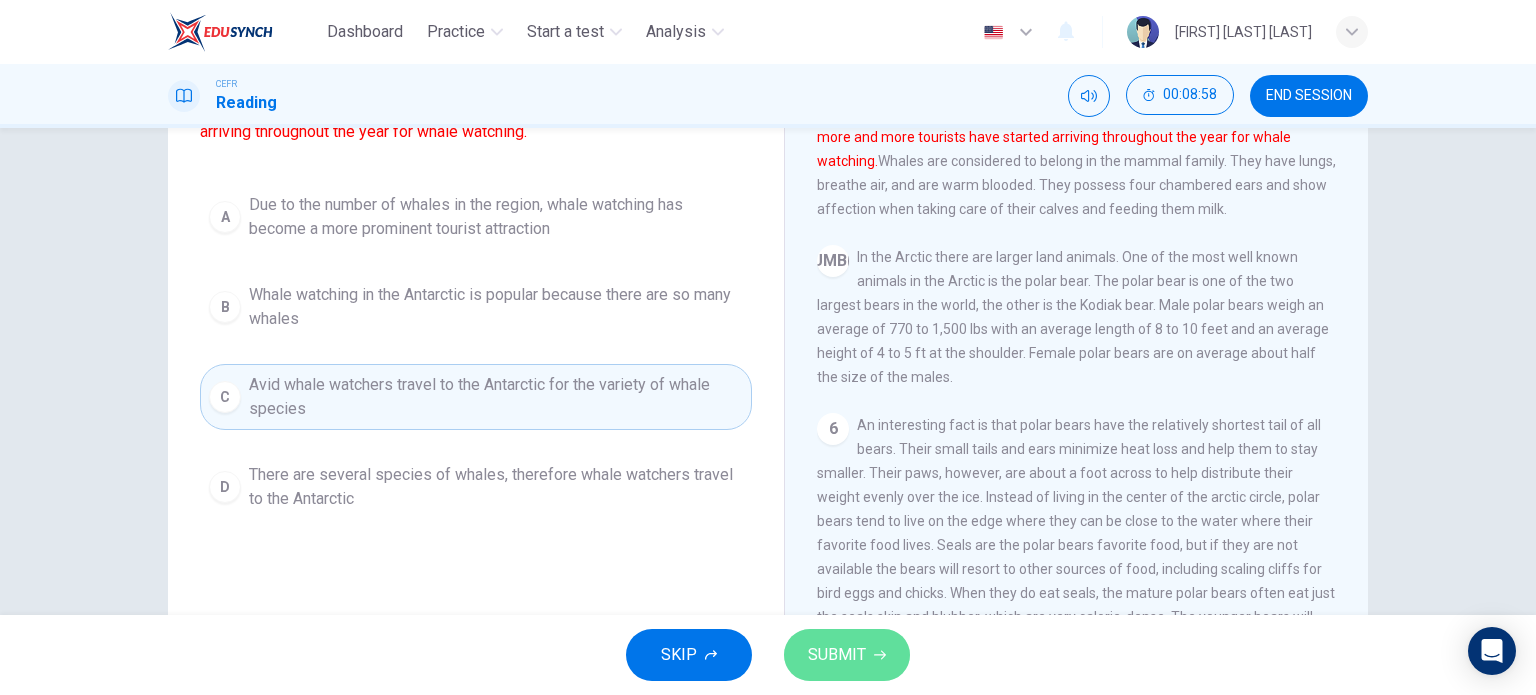 click on "SUBMIT" at bounding box center (847, 655) 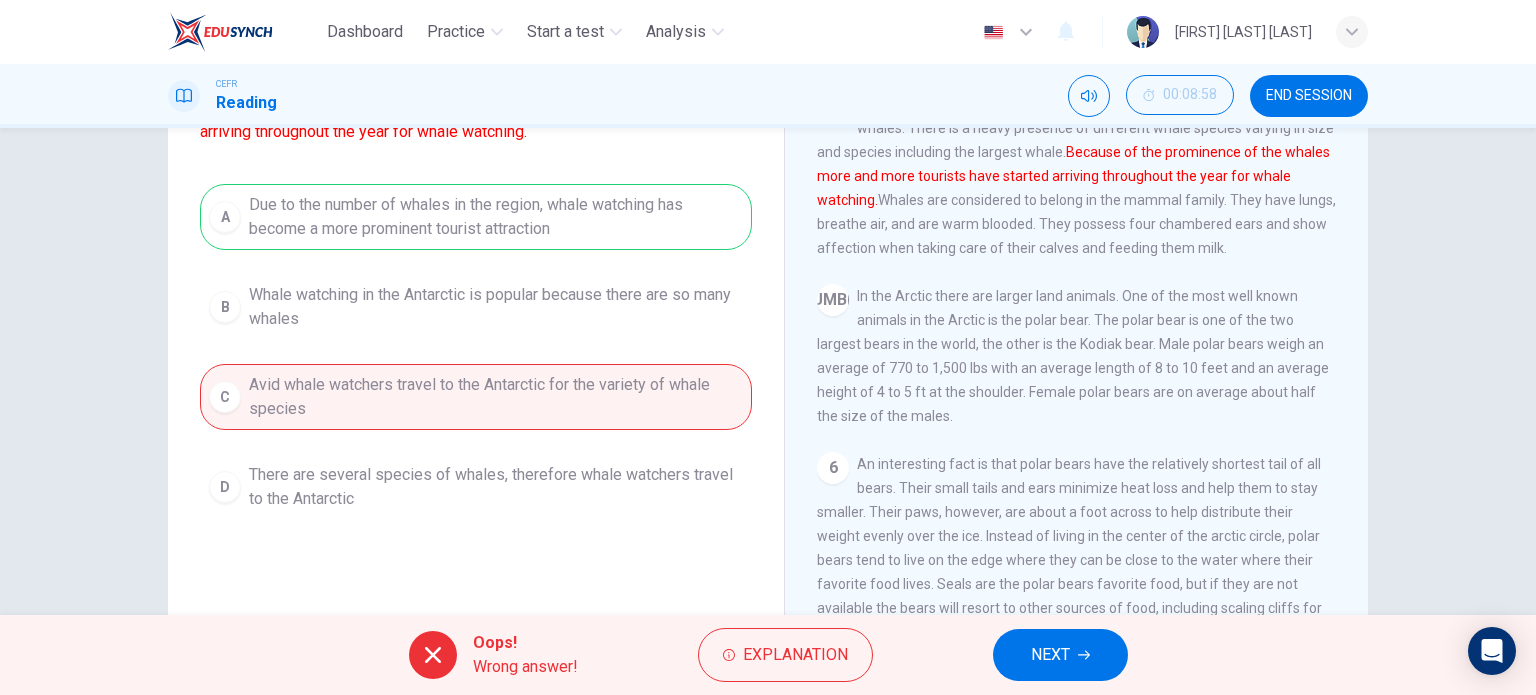 scroll, scrollTop: 316, scrollLeft: 0, axis: vertical 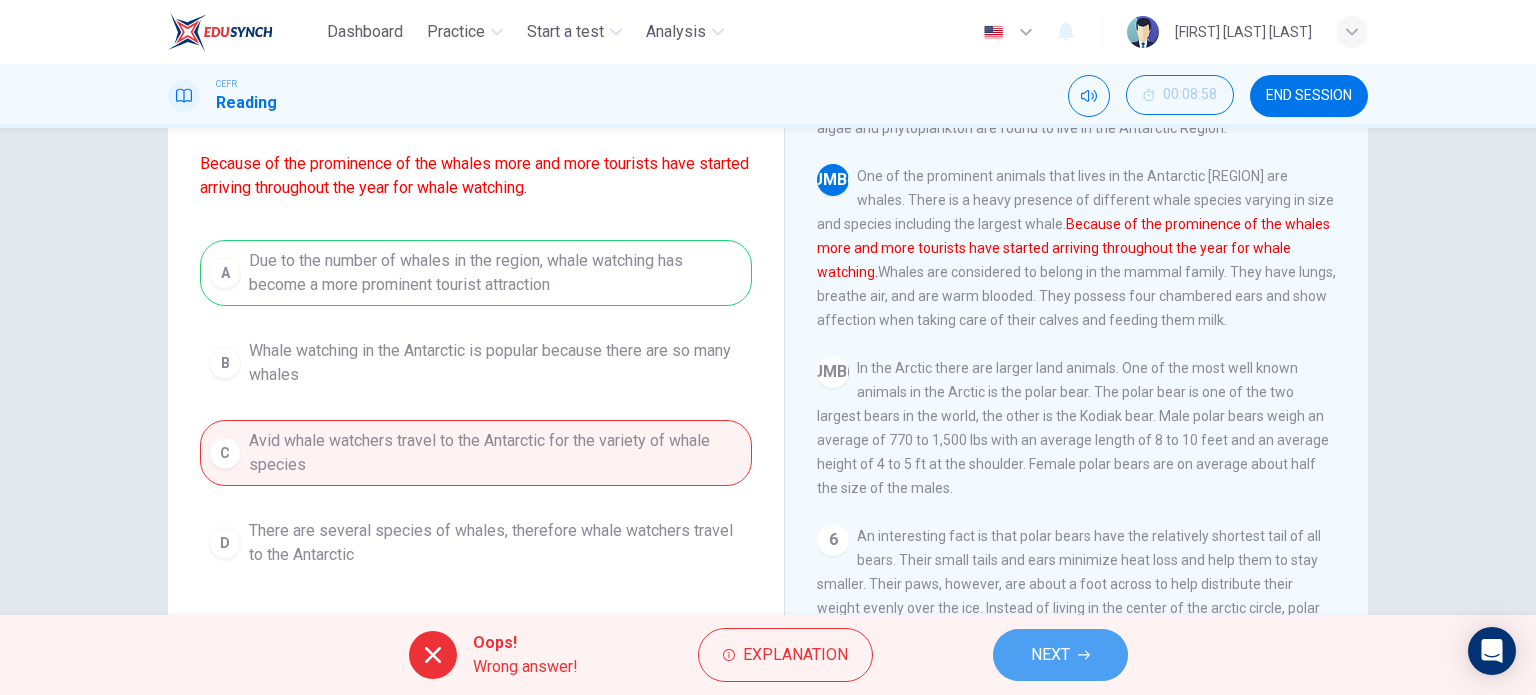 click on "NEXT" at bounding box center [1060, 655] 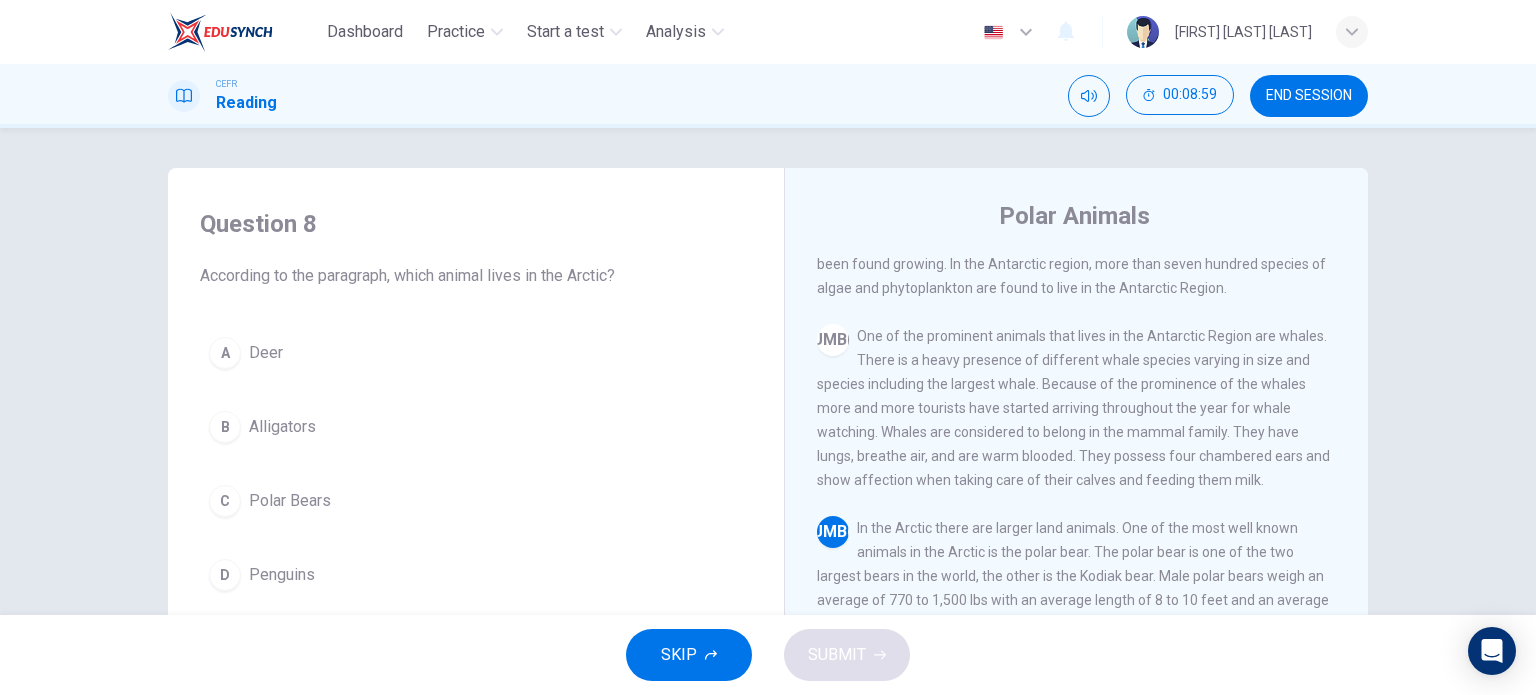 scroll, scrollTop: 42, scrollLeft: 0, axis: vertical 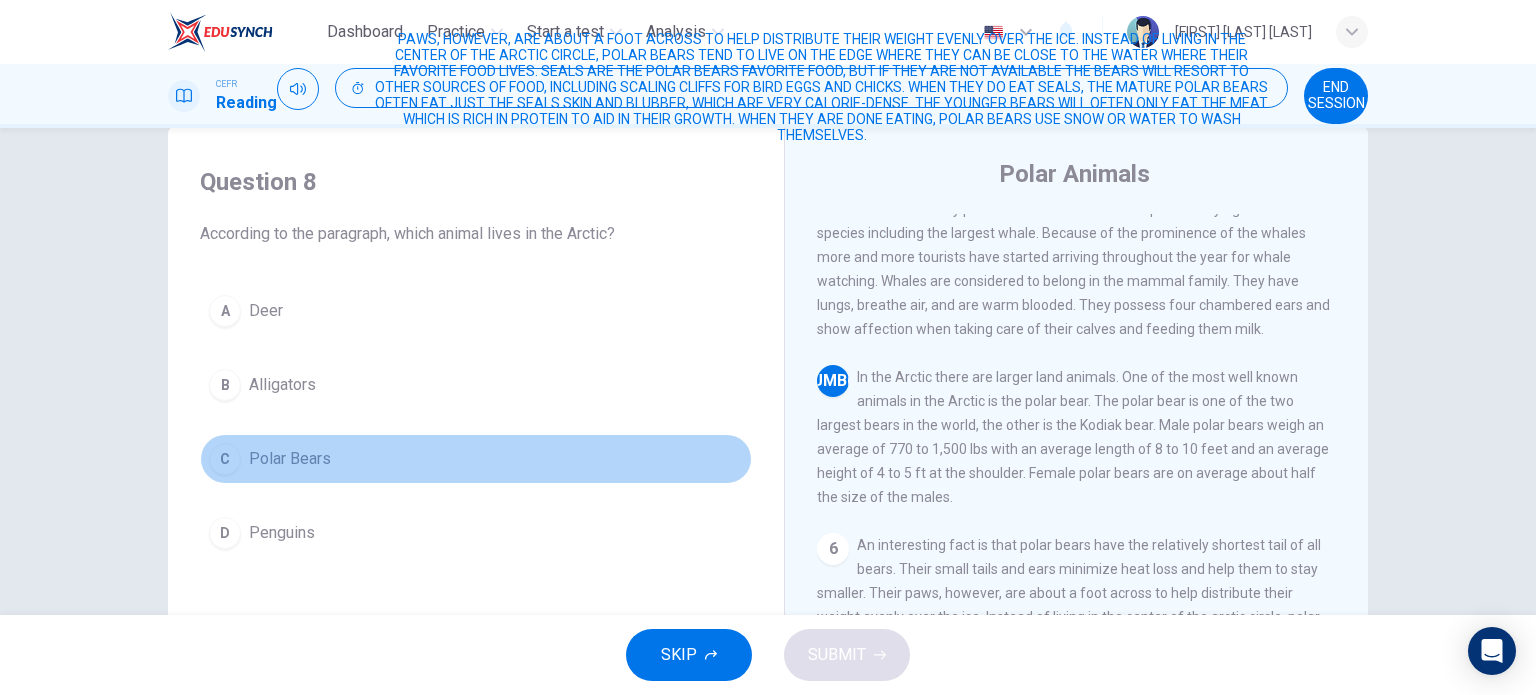 click on "C Polar Bears" at bounding box center (476, 459) 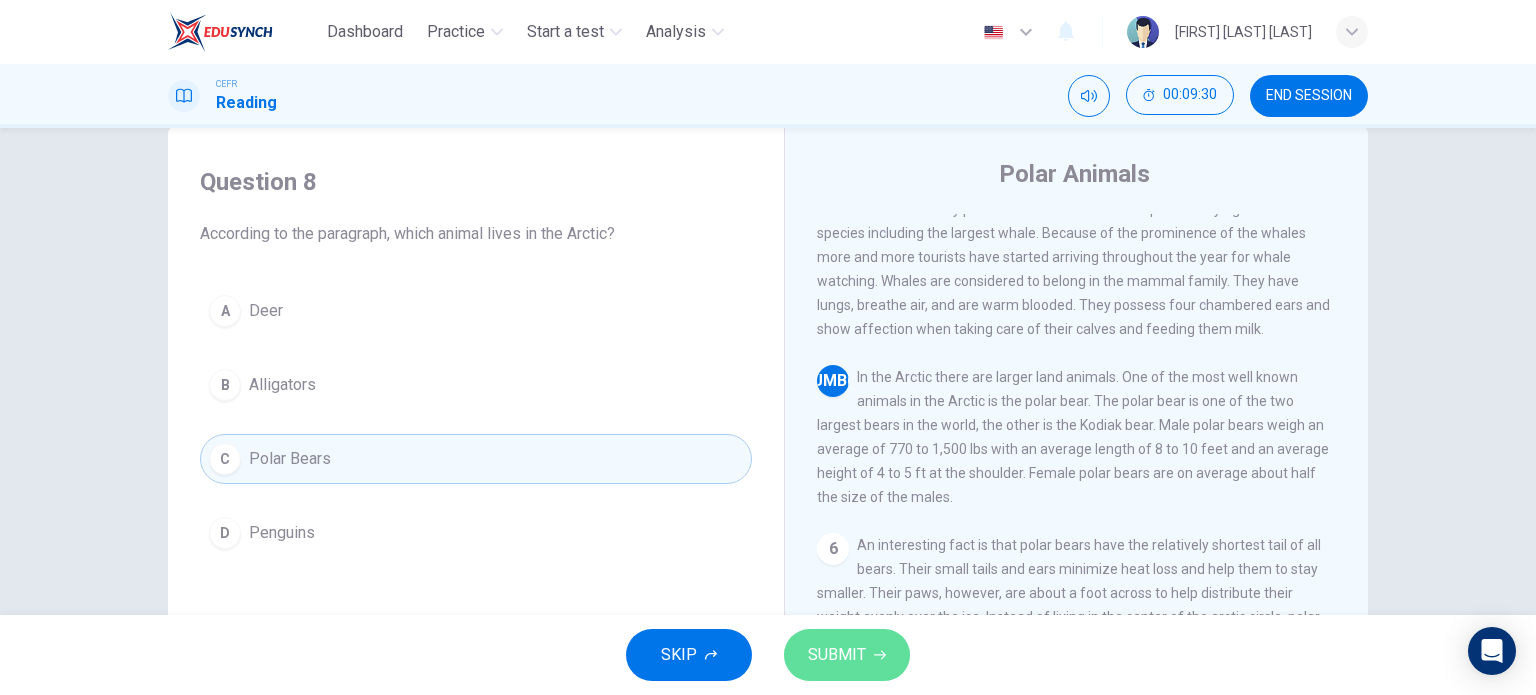 click on "SUBMIT" at bounding box center (847, 655) 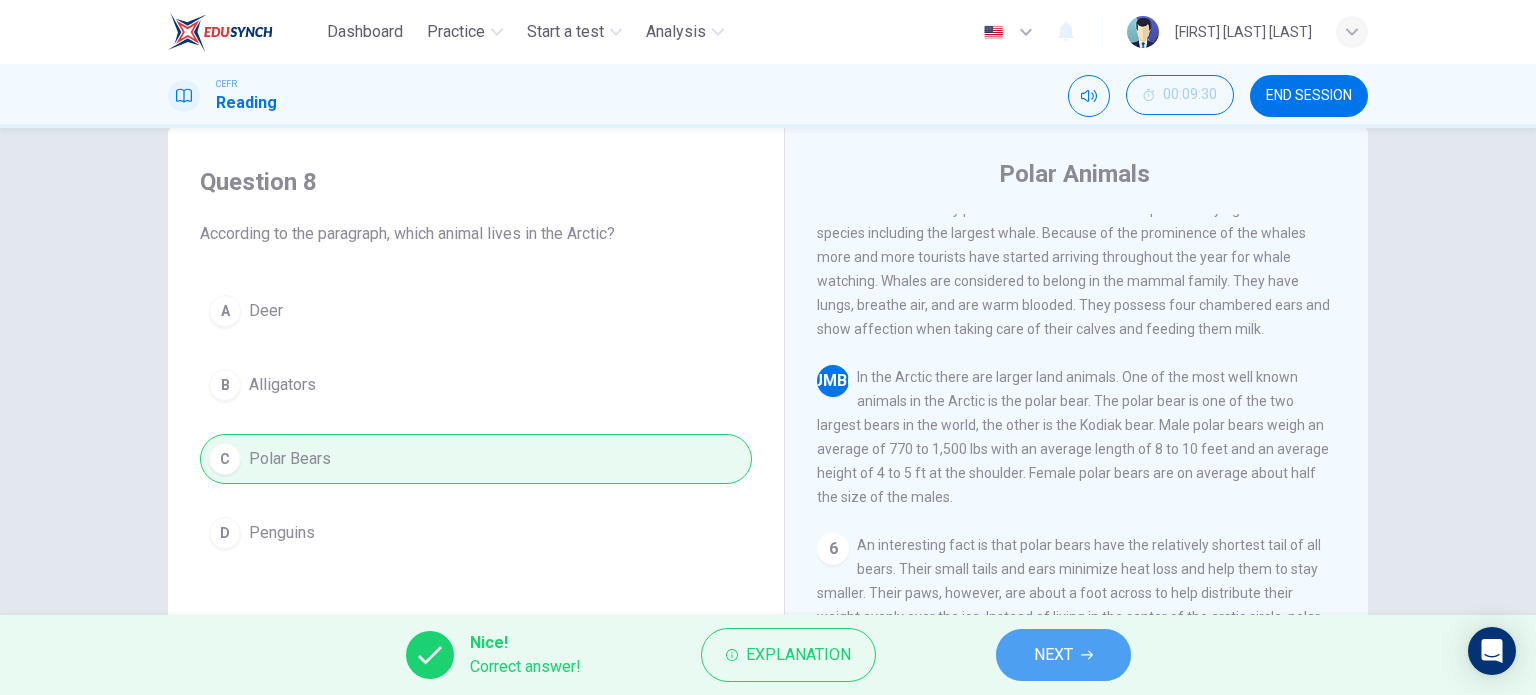 click on "NEXT" at bounding box center (1053, 655) 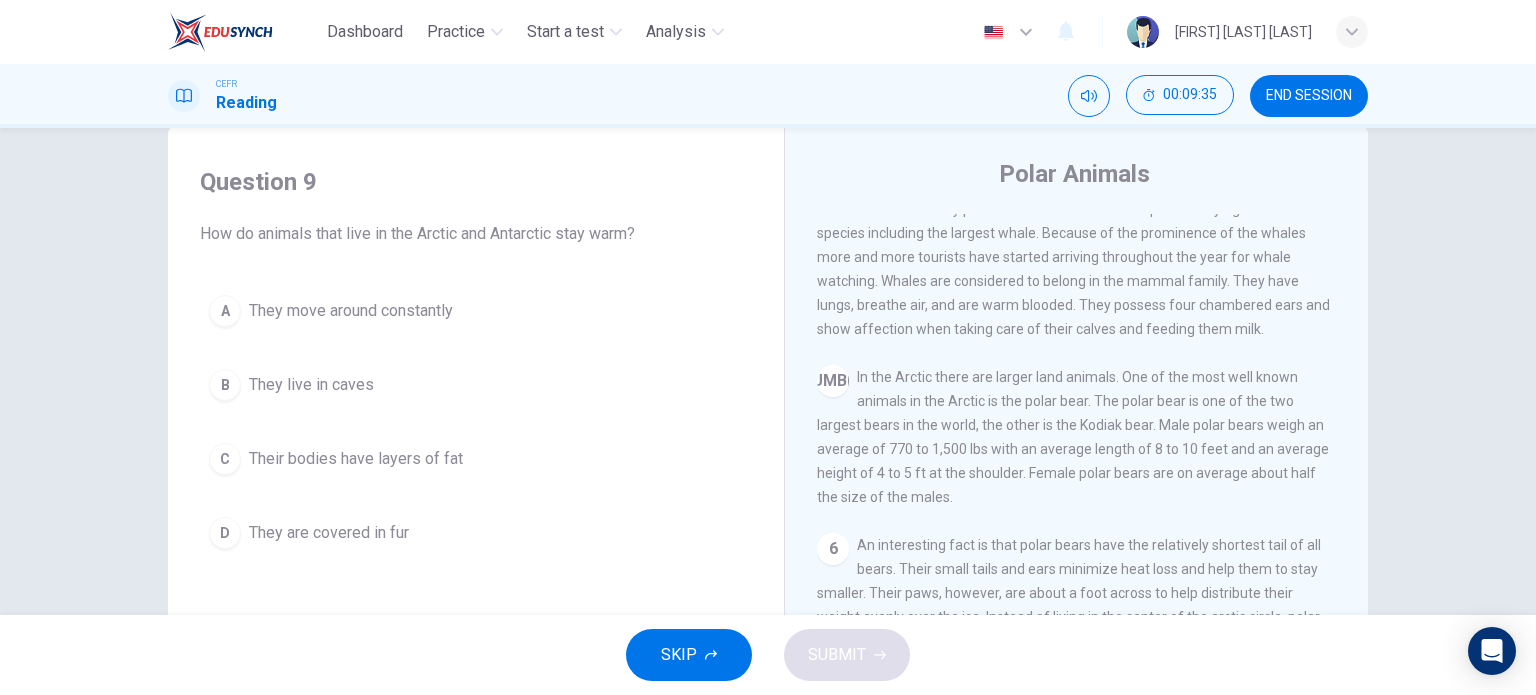 scroll, scrollTop: 578, scrollLeft: 0, axis: vertical 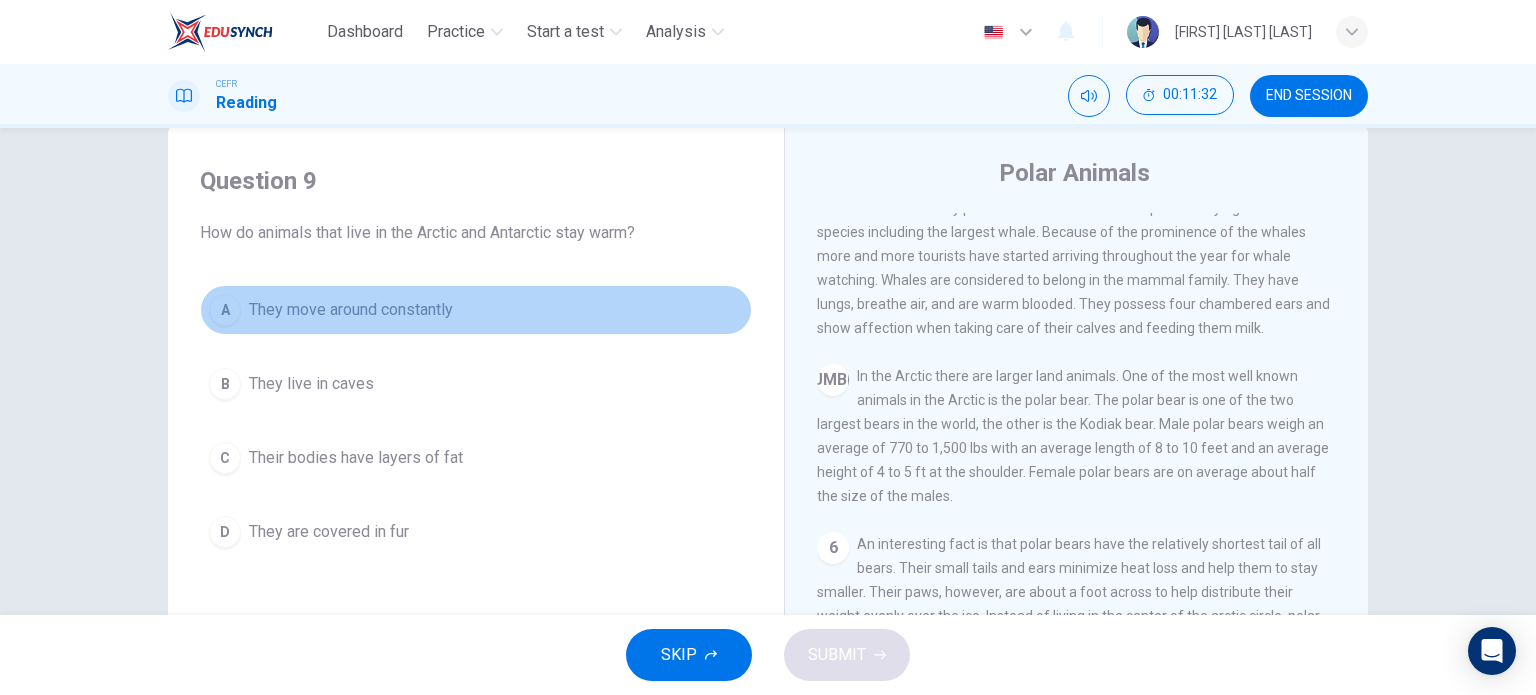 click on "A" at bounding box center [225, 310] 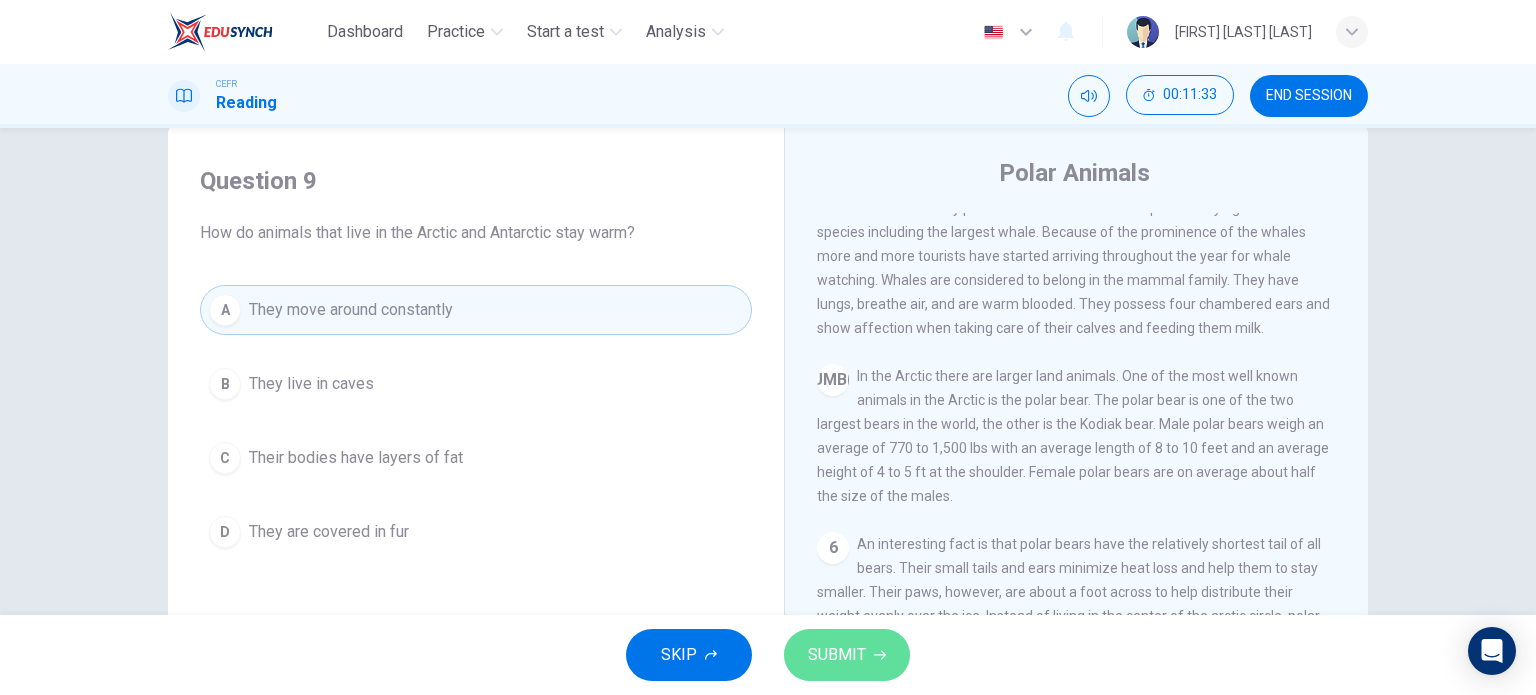 click on "SUBMIT" at bounding box center (837, 655) 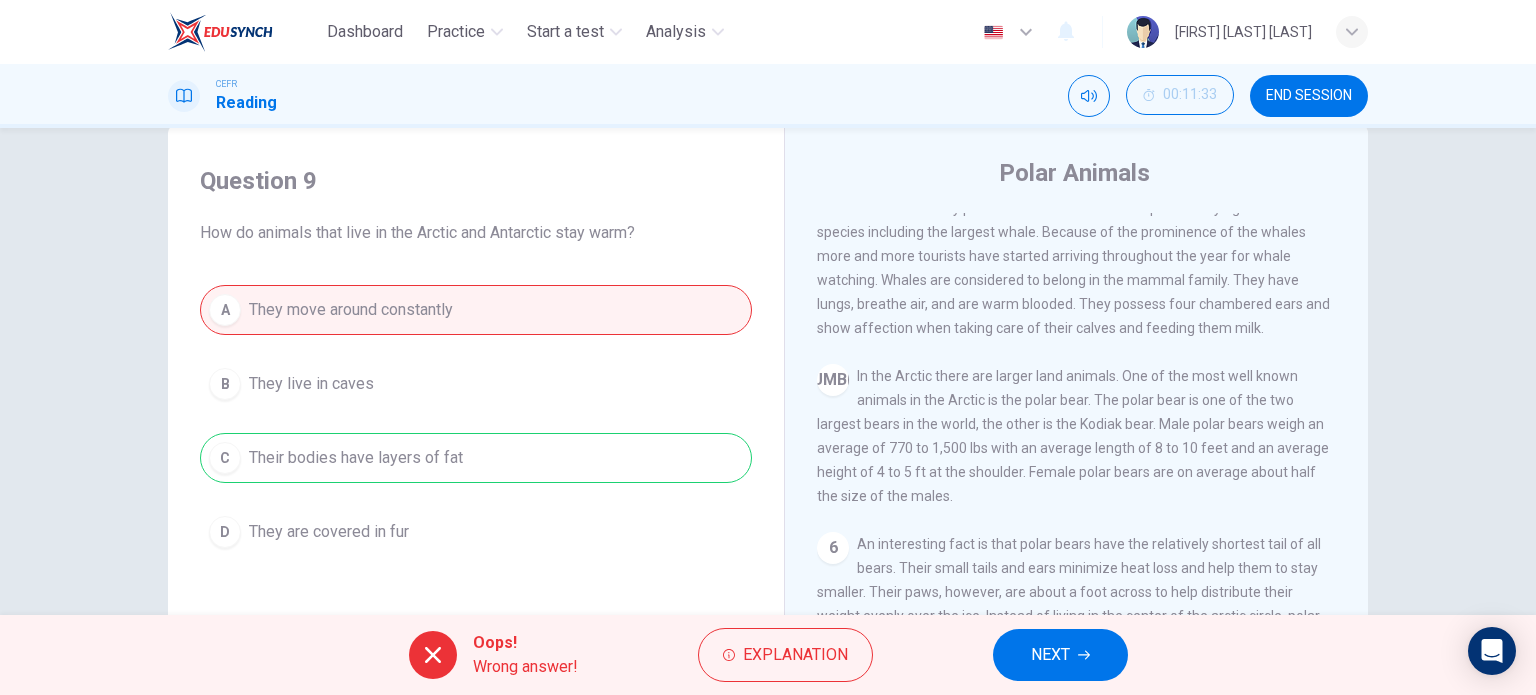 scroll, scrollTop: 184, scrollLeft: 0, axis: vertical 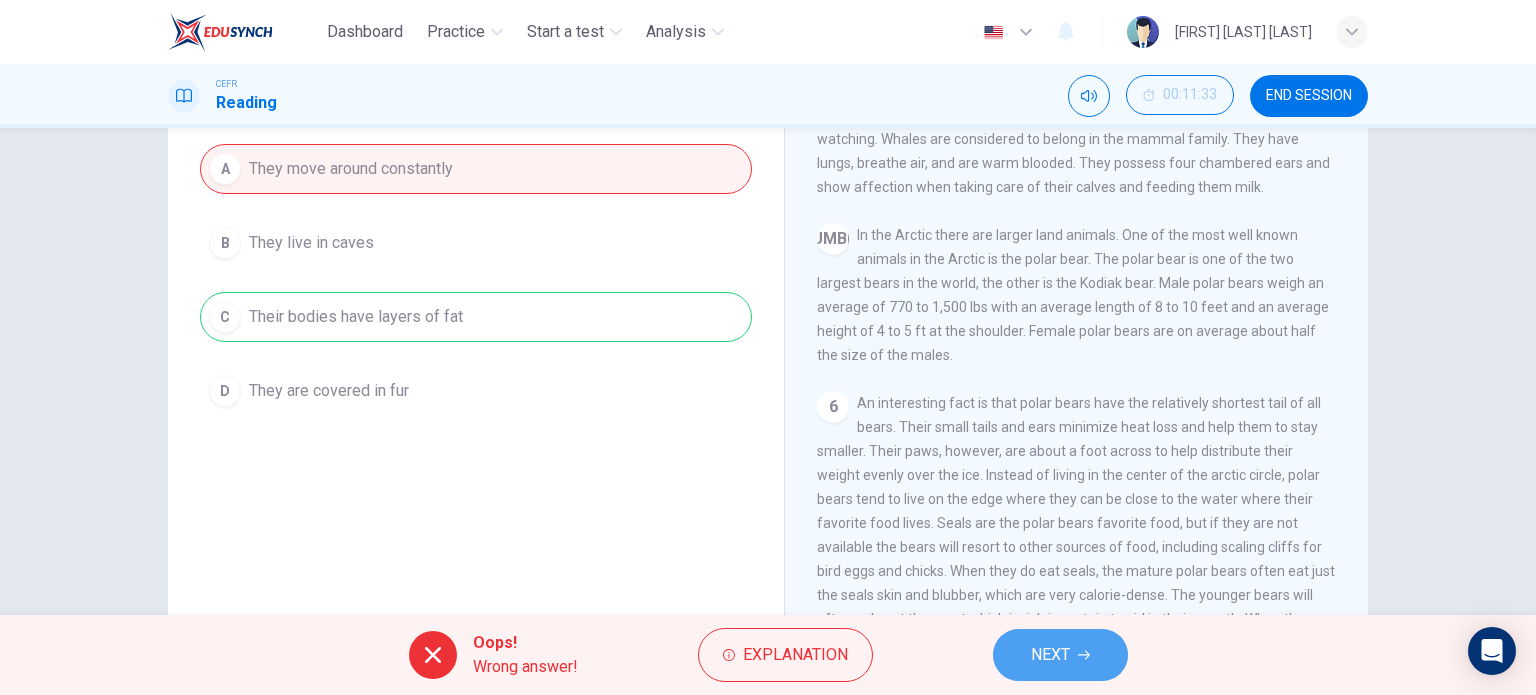 click on "NEXT" at bounding box center [1060, 655] 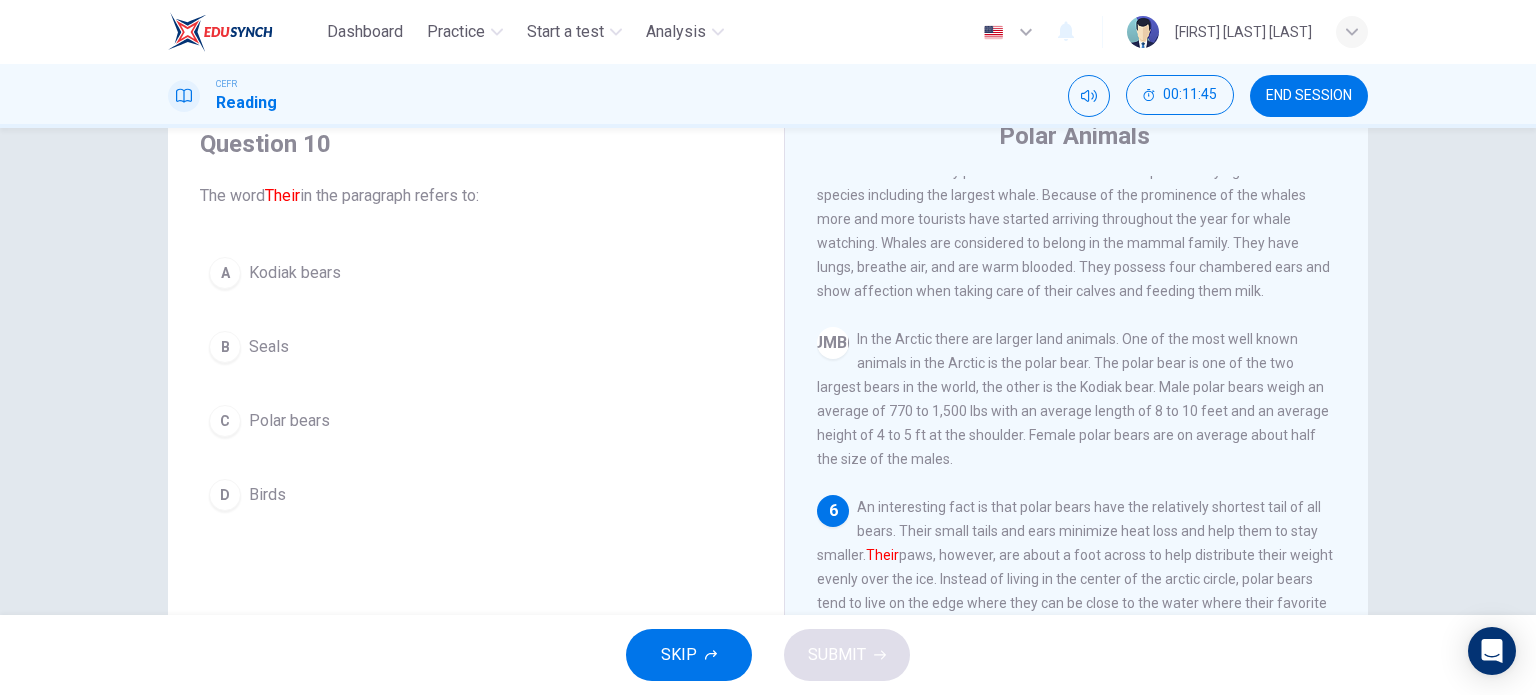 scroll, scrollTop: 100, scrollLeft: 0, axis: vertical 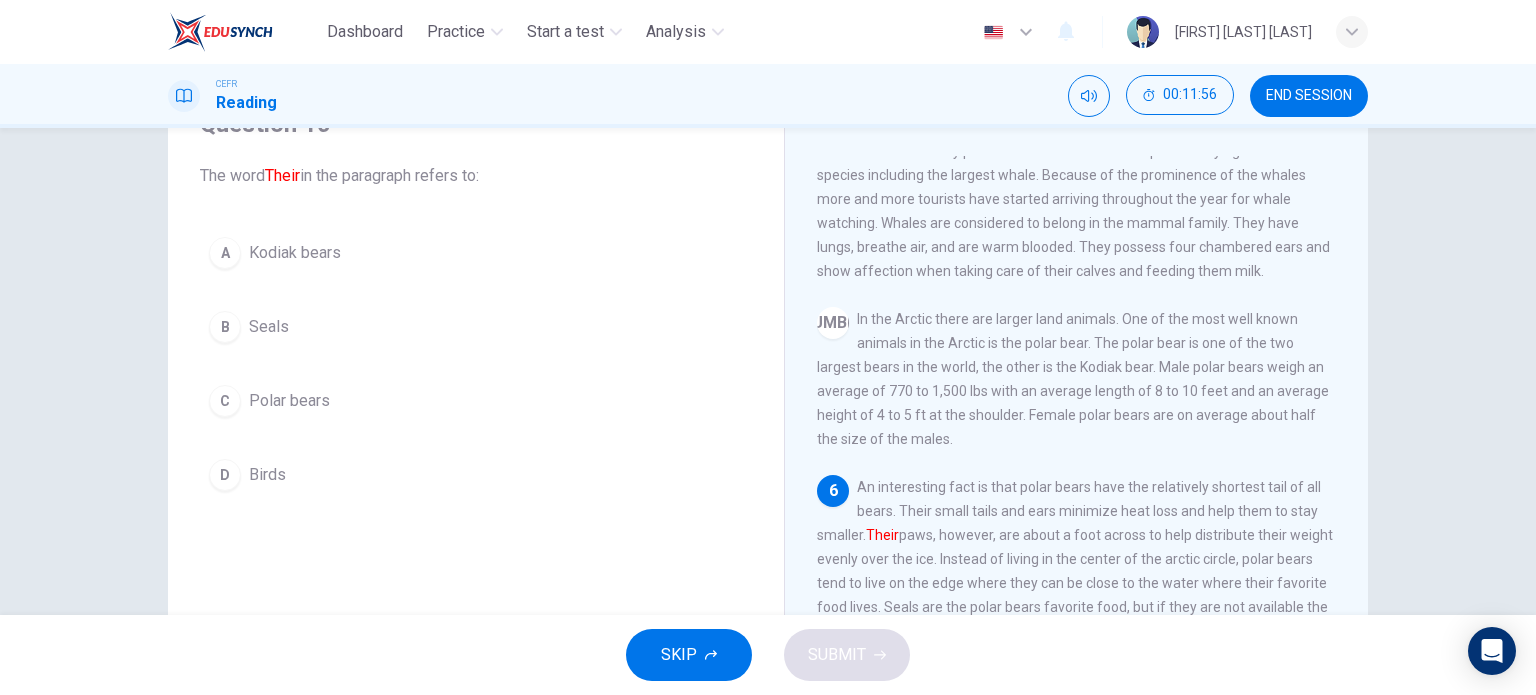 click on "Polar bears" at bounding box center [295, 253] 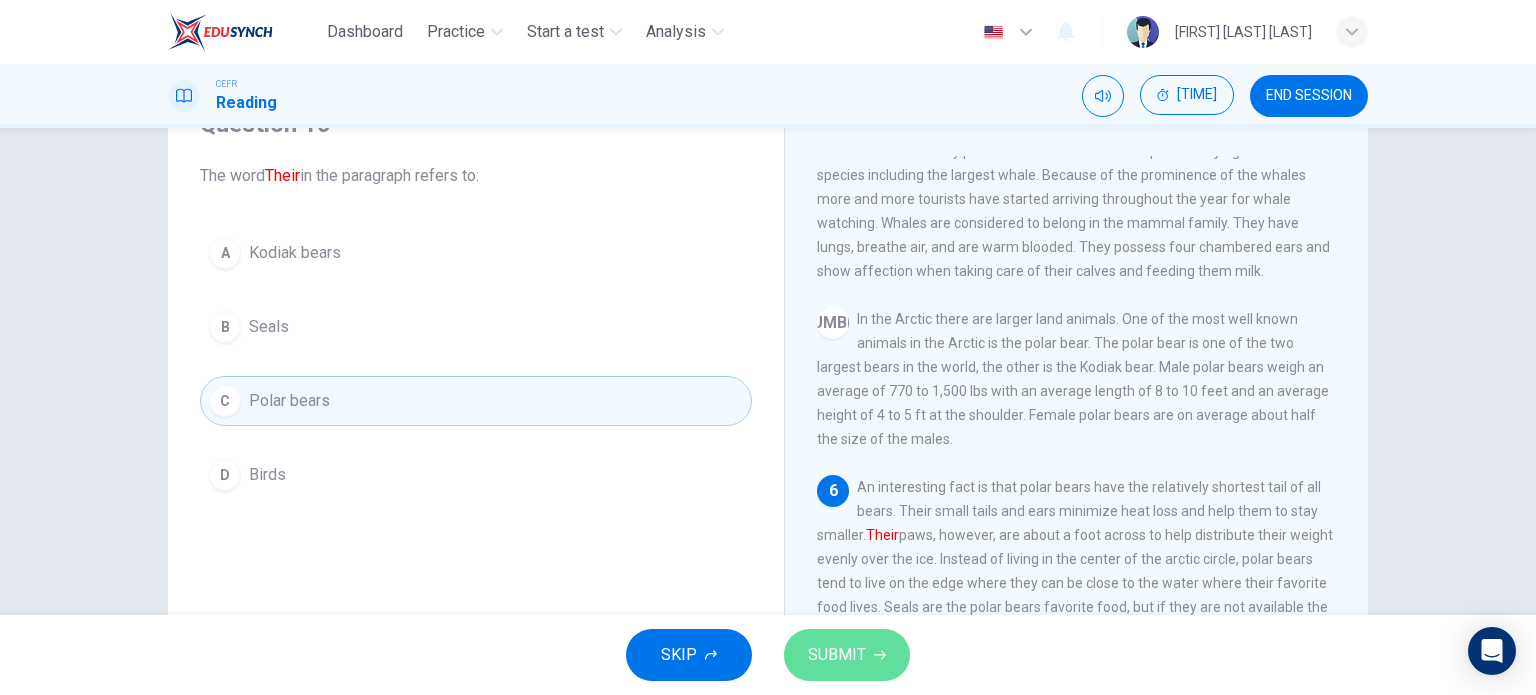 click on "SUBMIT" at bounding box center (847, 655) 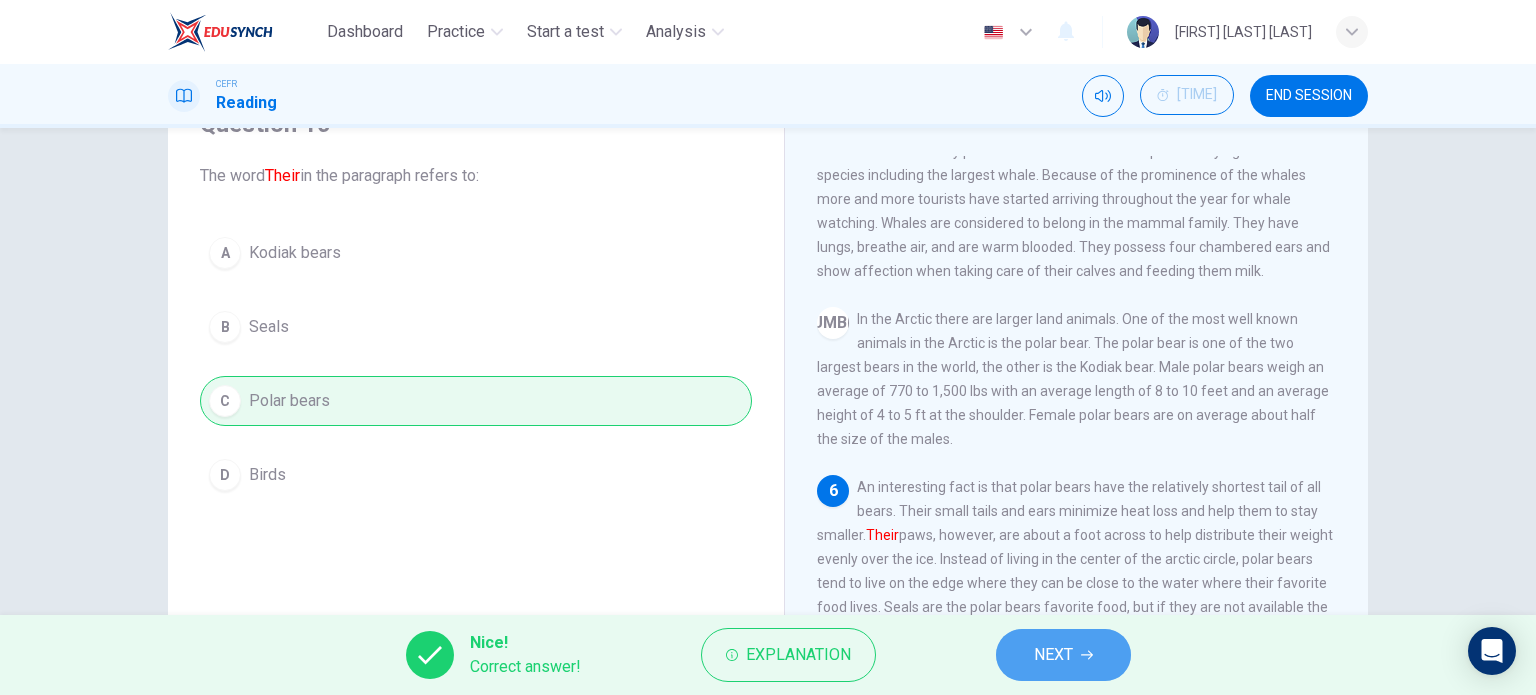 click on "NEXT" at bounding box center [1053, 655] 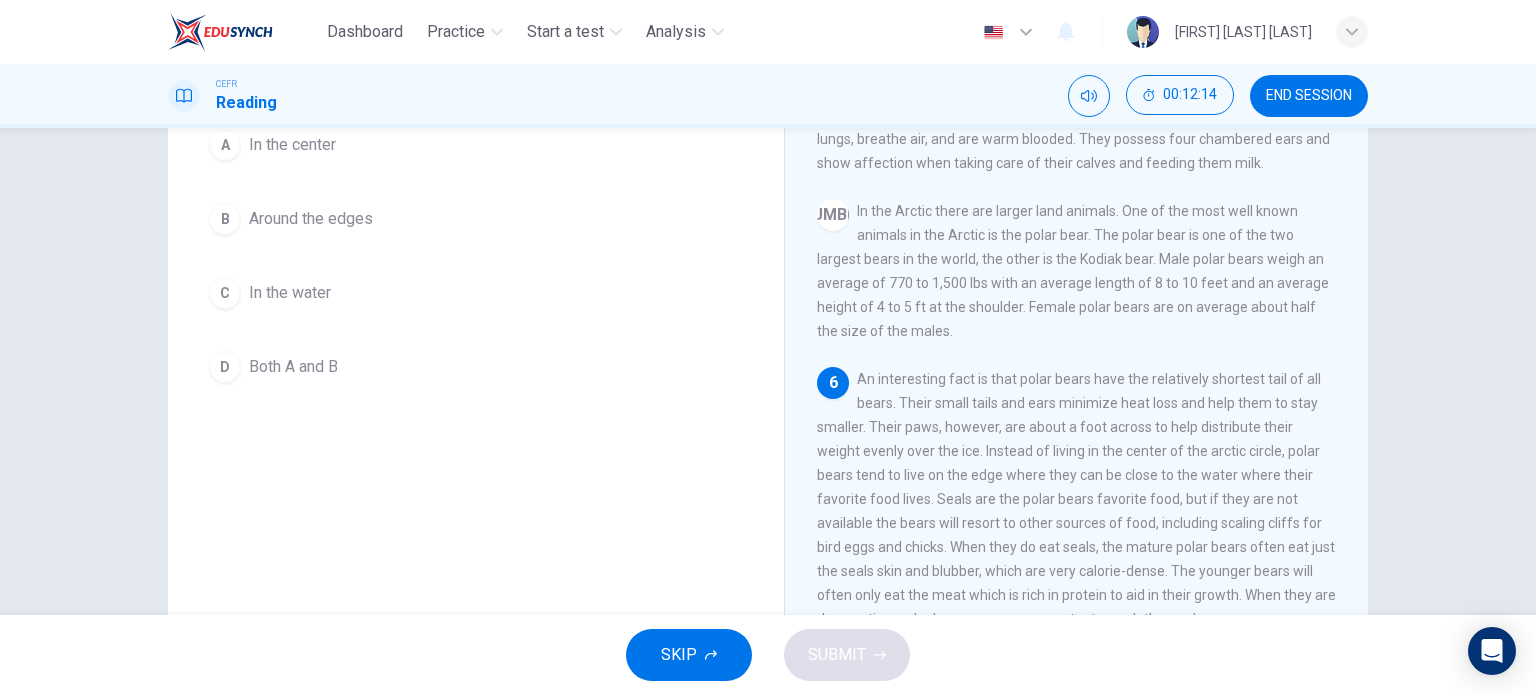 scroll, scrollTop: 207, scrollLeft: 0, axis: vertical 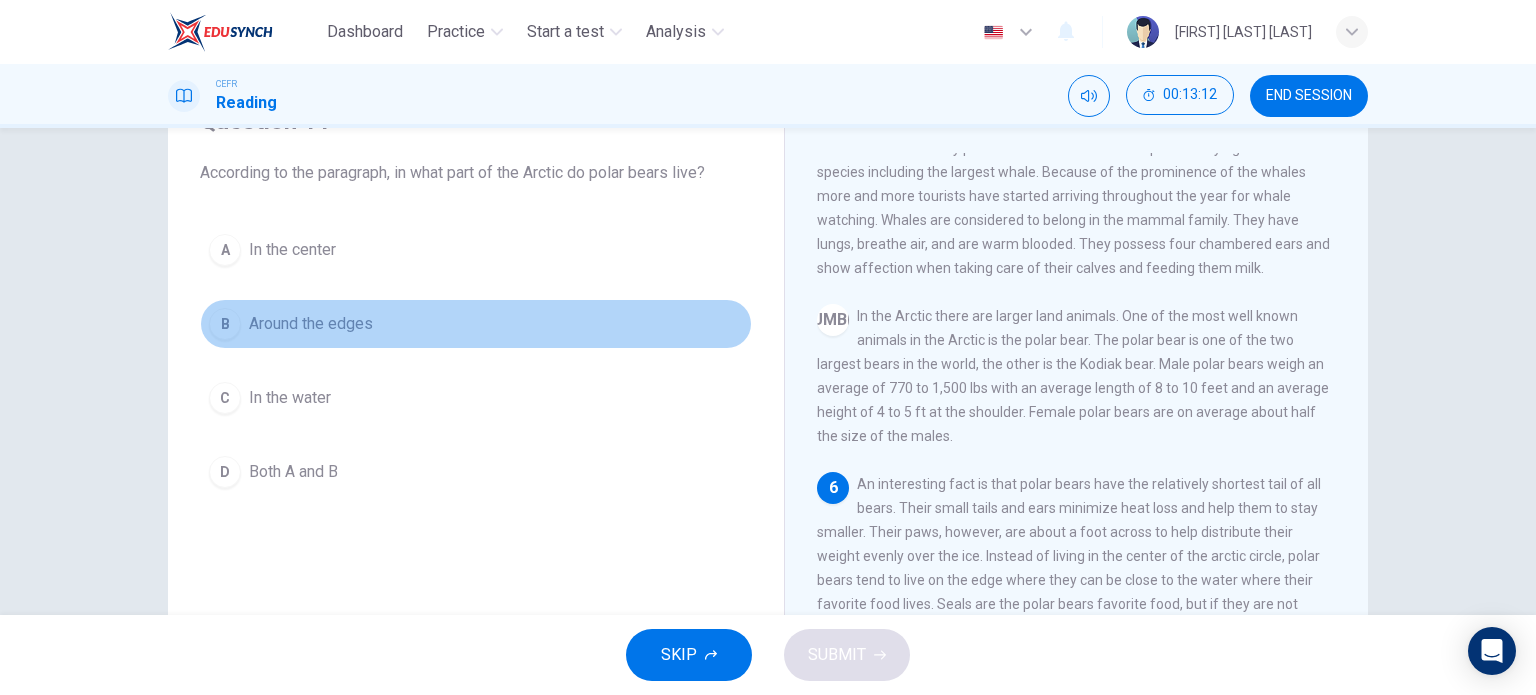 click on "B Around the edges" at bounding box center [476, 324] 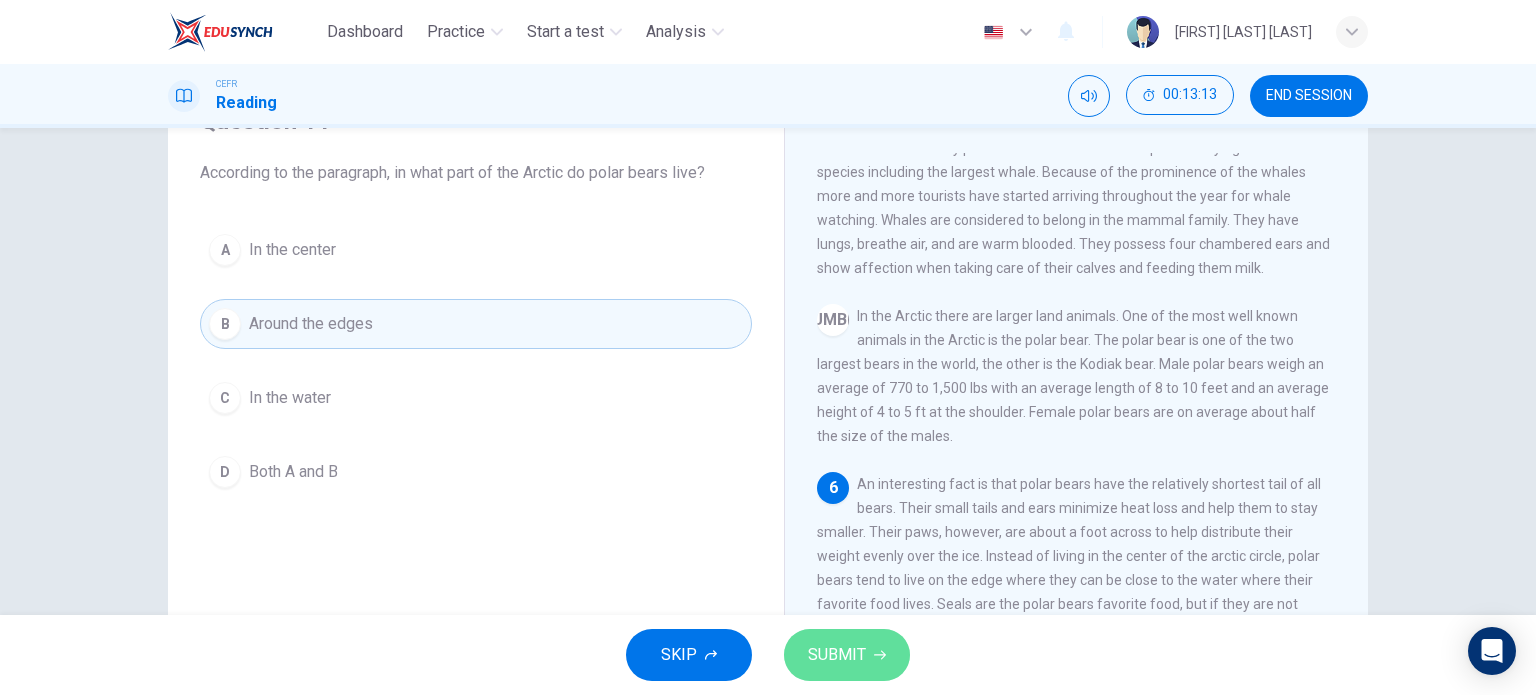 click on "SUBMIT" at bounding box center (847, 655) 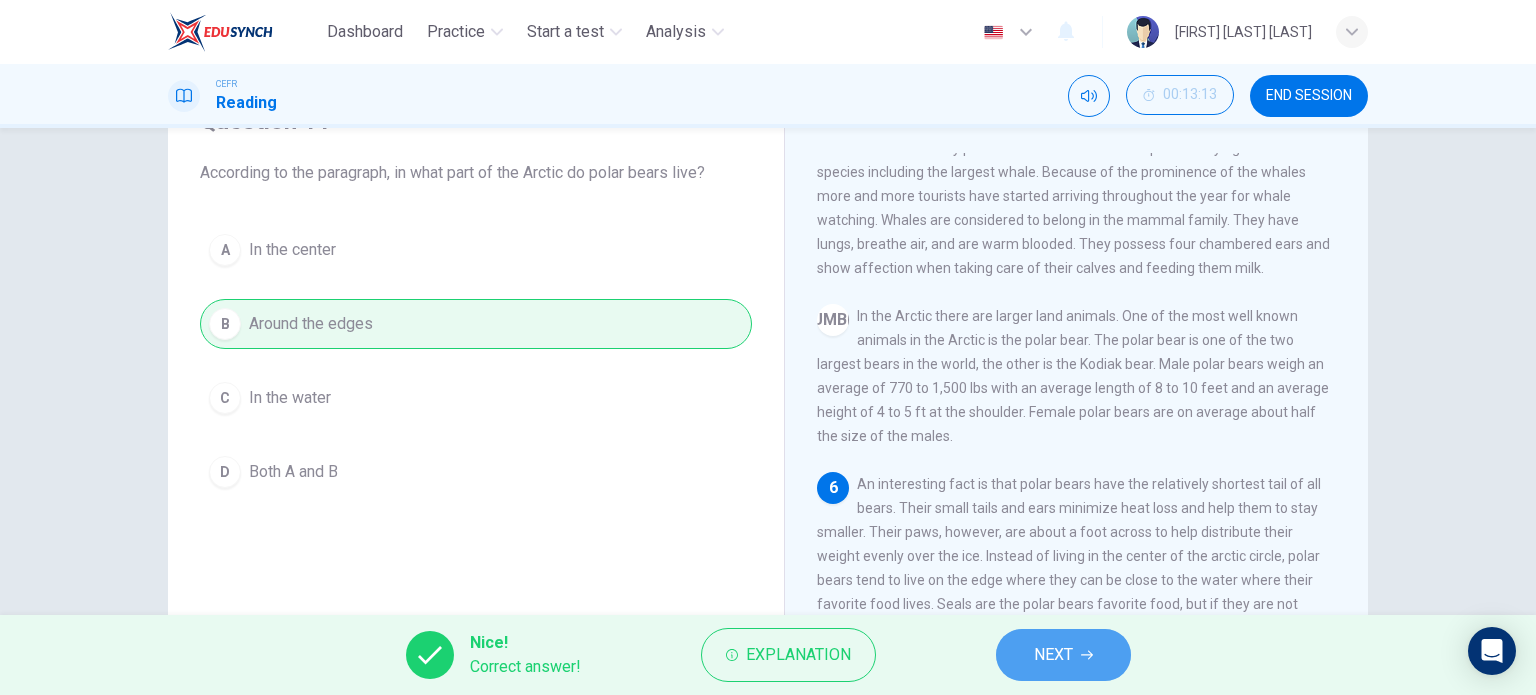 click on "NEXT" at bounding box center (1063, 655) 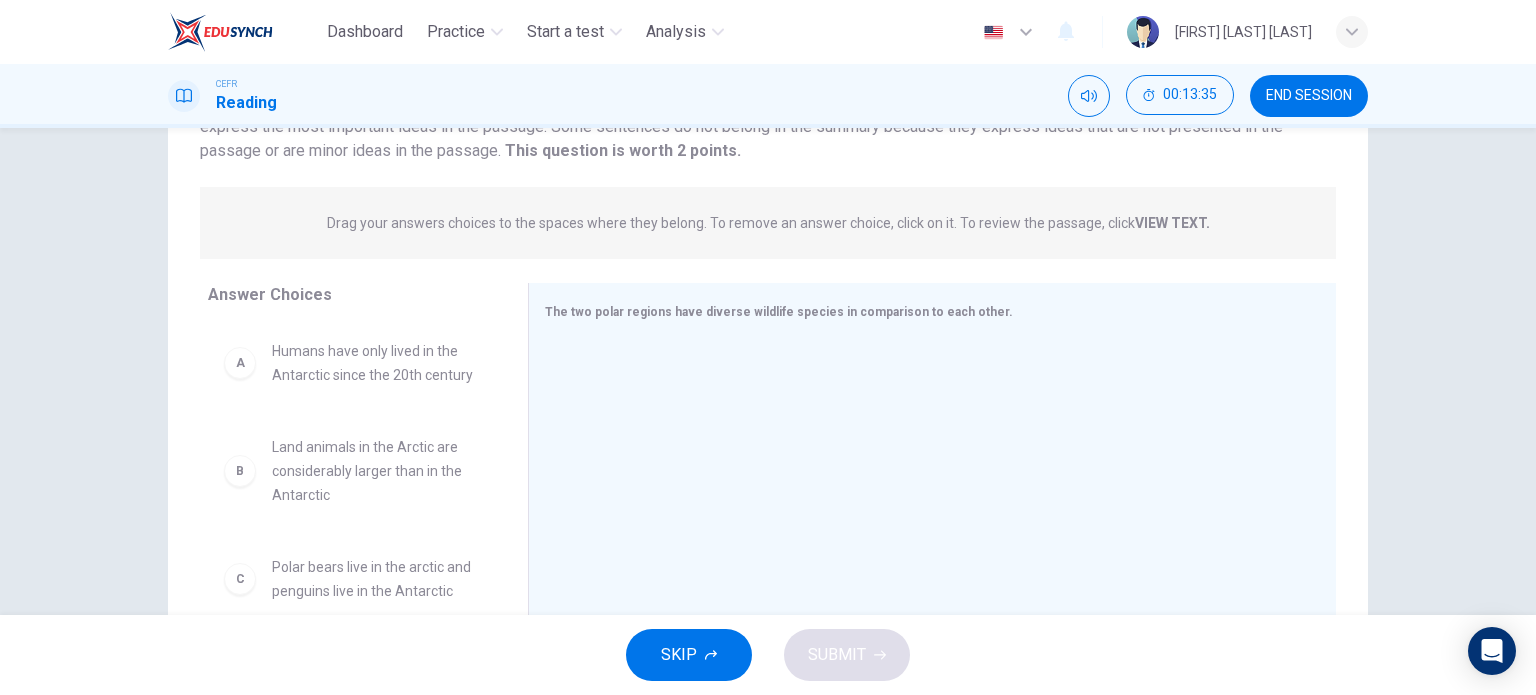 scroll, scrollTop: 188, scrollLeft: 0, axis: vertical 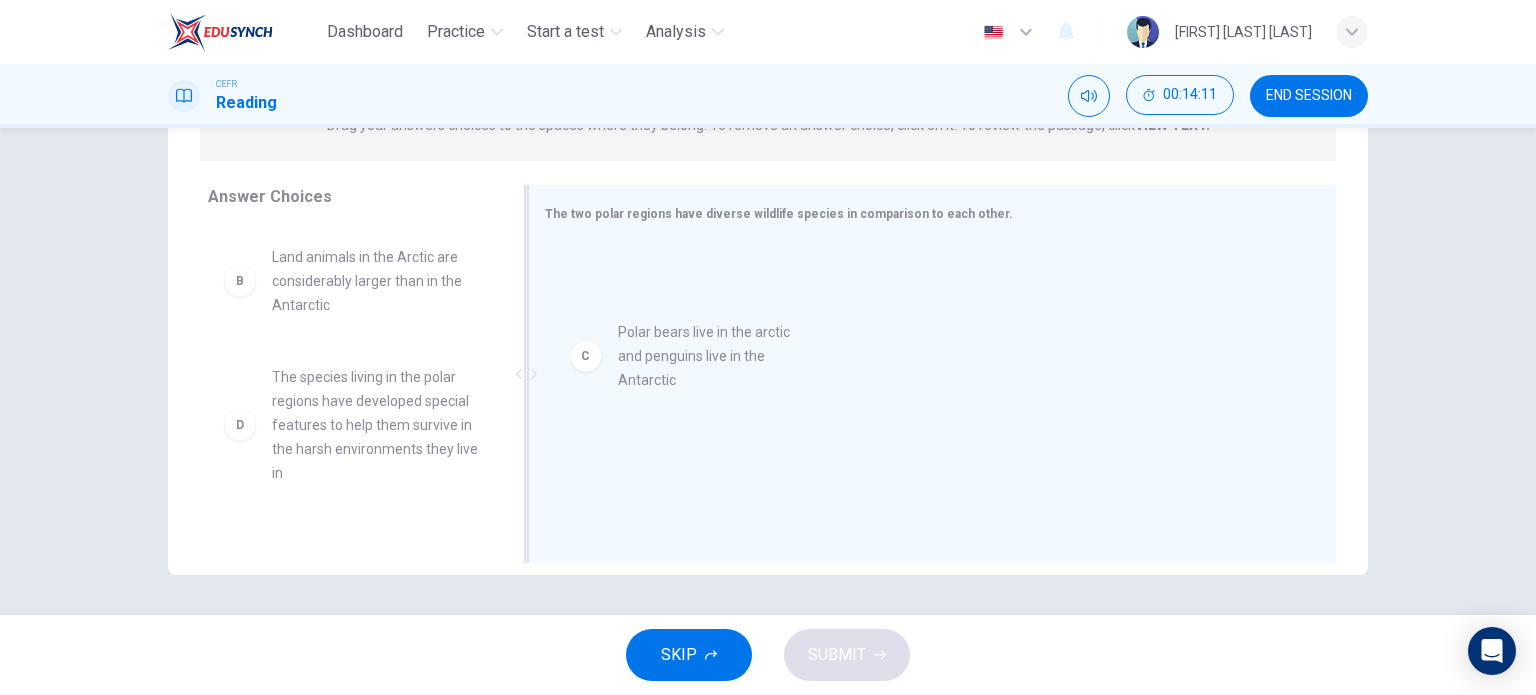 drag, startPoint x: 404, startPoint y: 401, endPoint x: 760, endPoint y: 352, distance: 359.35638 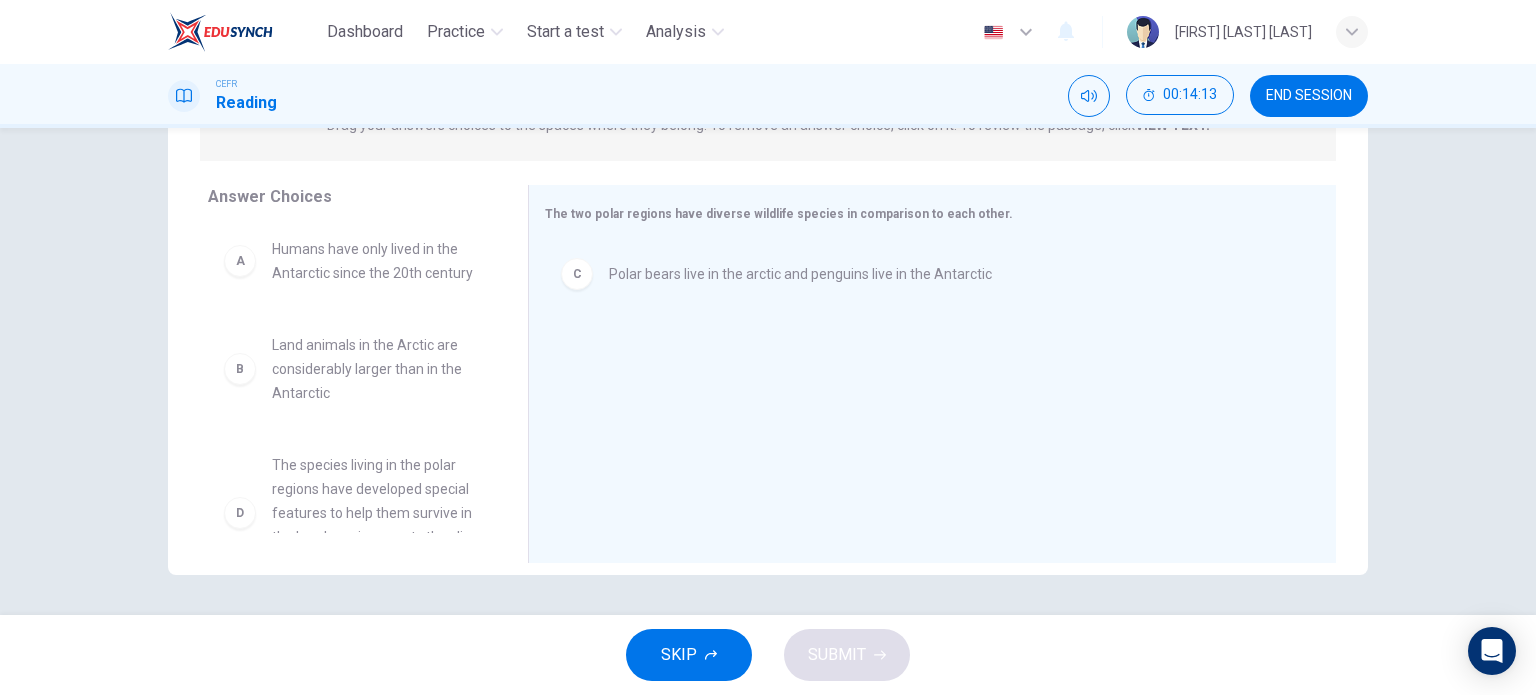 scroll, scrollTop: 0, scrollLeft: 0, axis: both 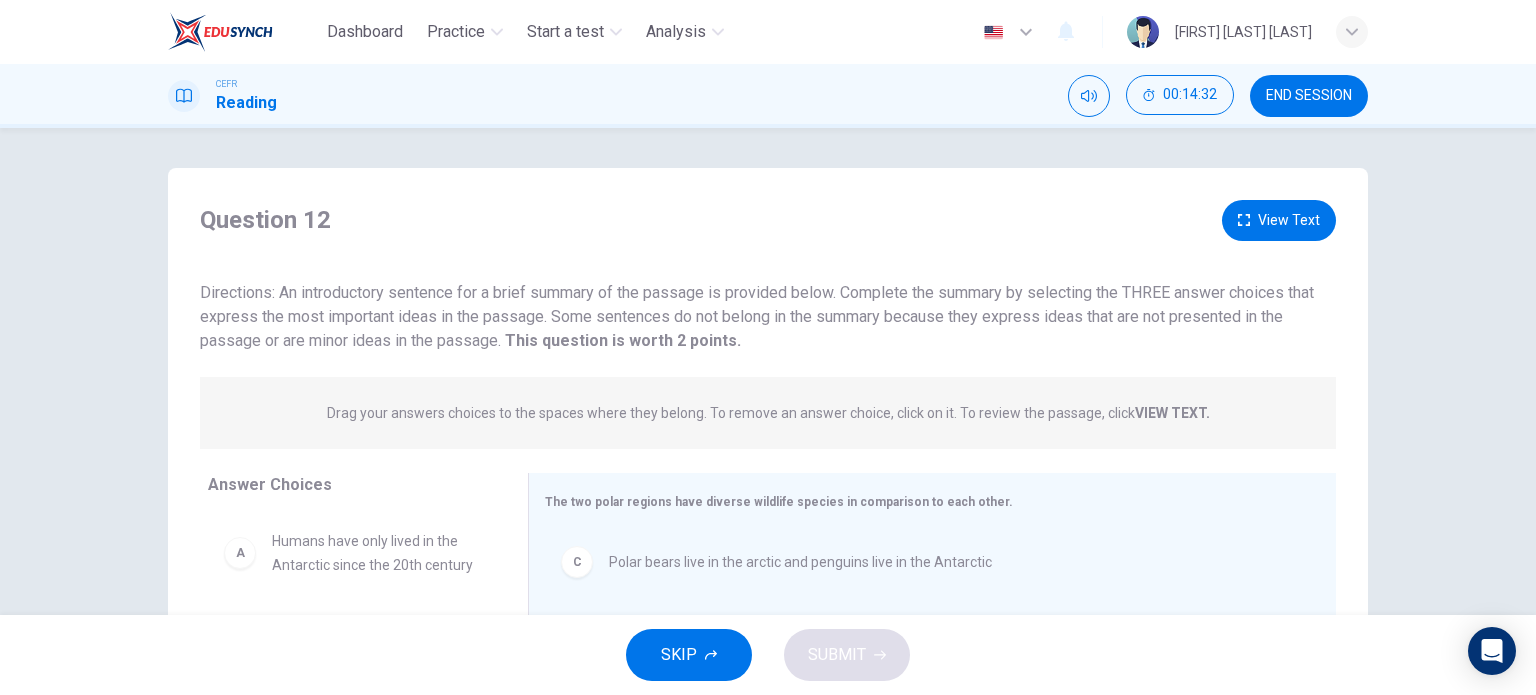 click on "View Text" at bounding box center [1279, 220] 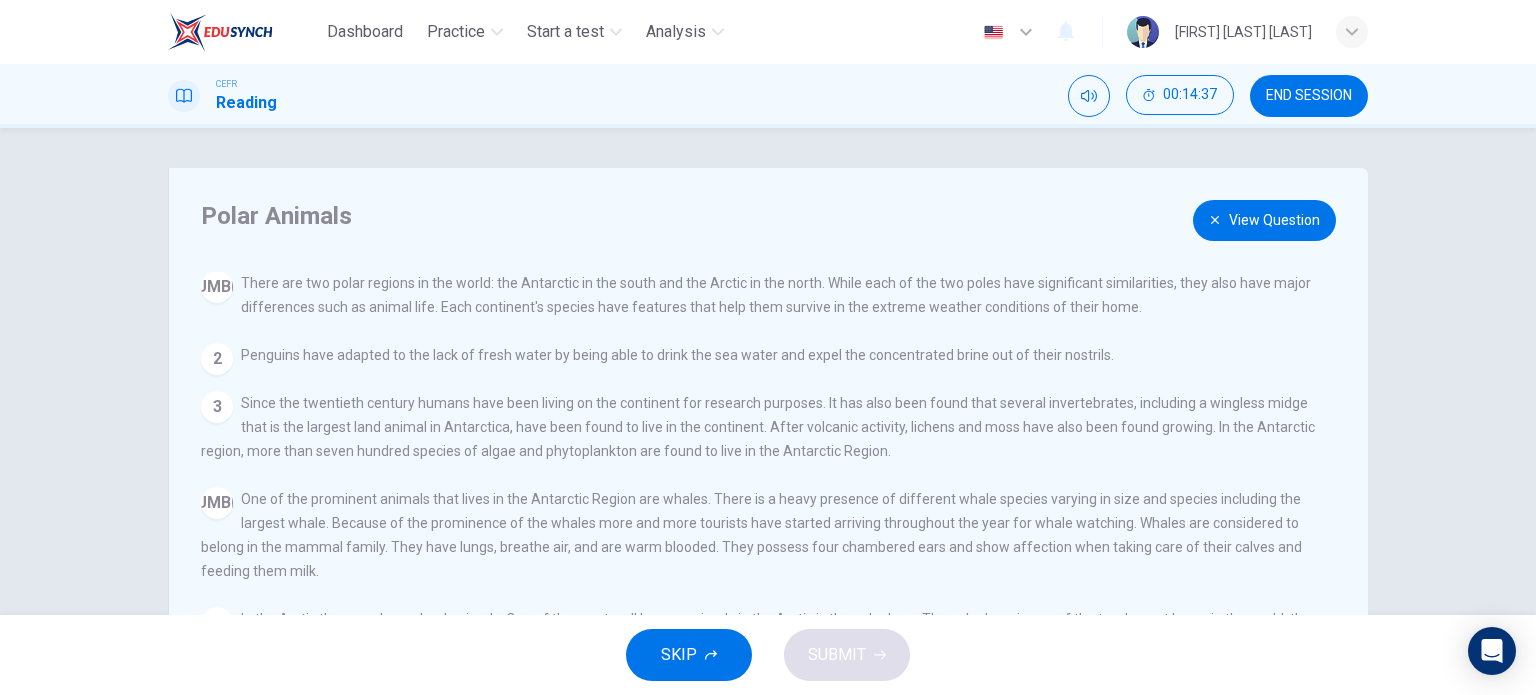 scroll, scrollTop: 64, scrollLeft: 0, axis: vertical 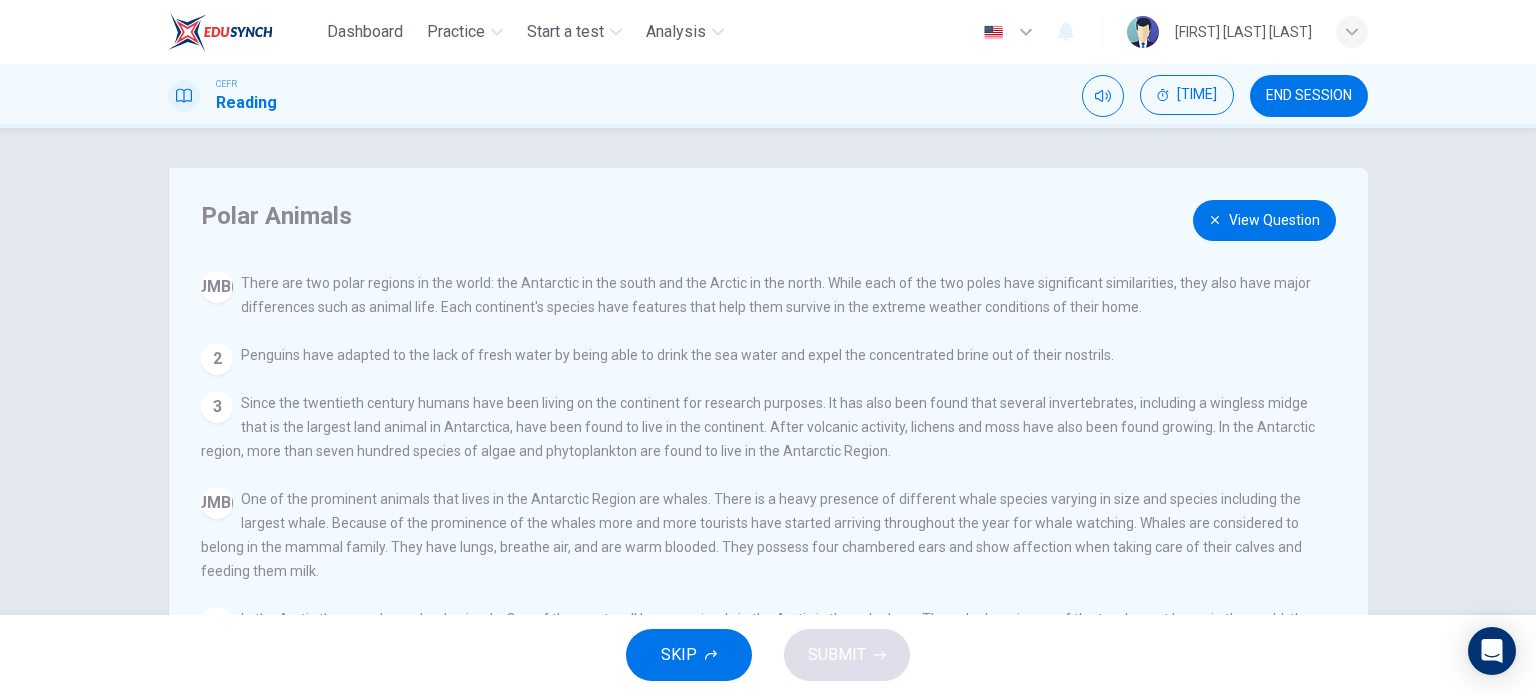 click at bounding box center [1215, 220] 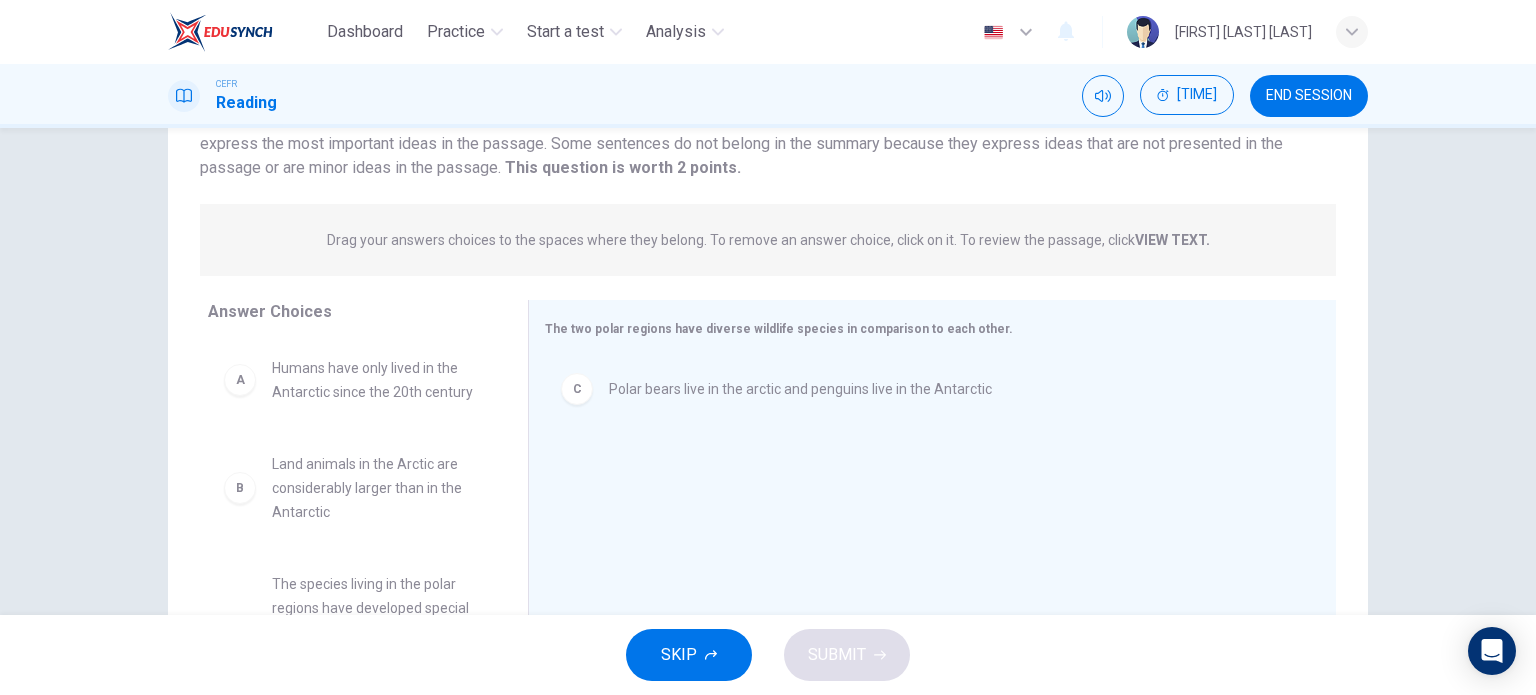 scroll, scrollTop: 200, scrollLeft: 0, axis: vertical 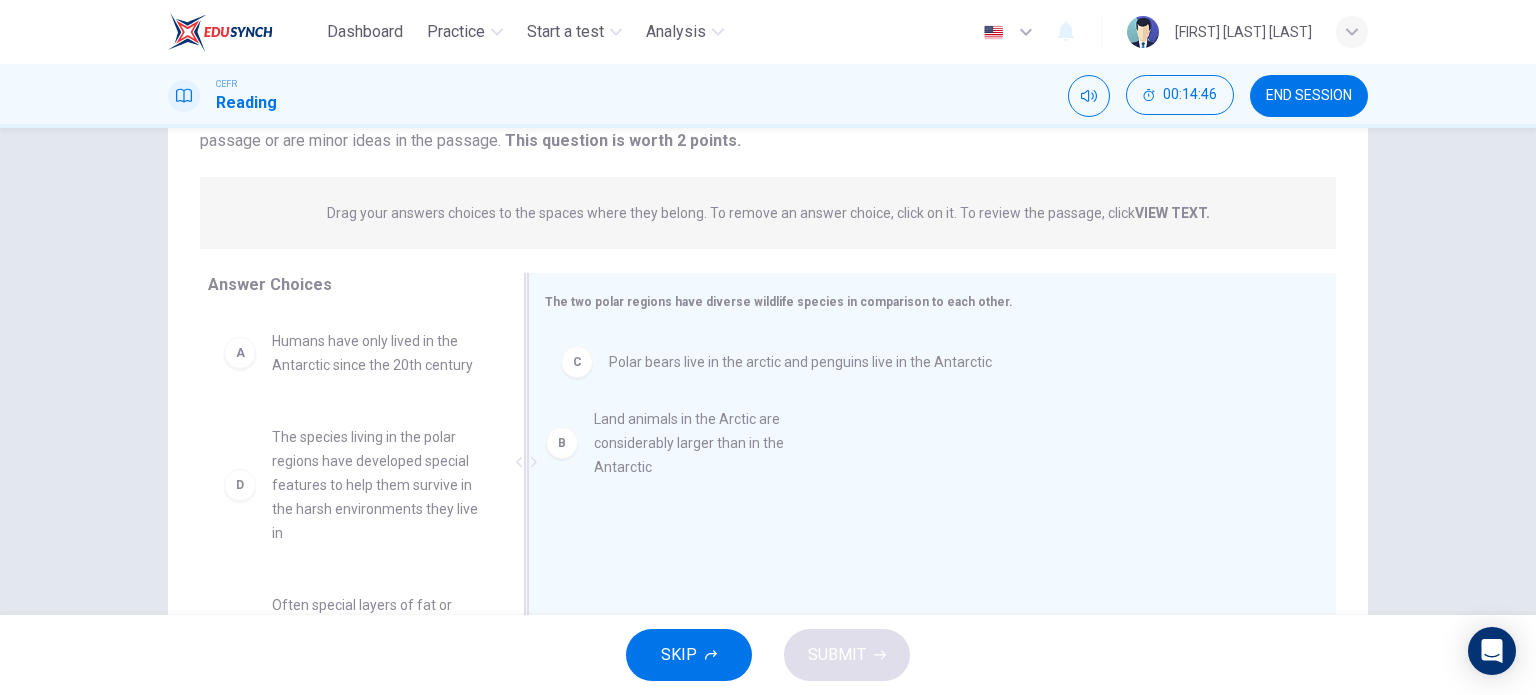 drag, startPoint x: 481, startPoint y: 446, endPoint x: 736, endPoint y: 439, distance: 255.09605 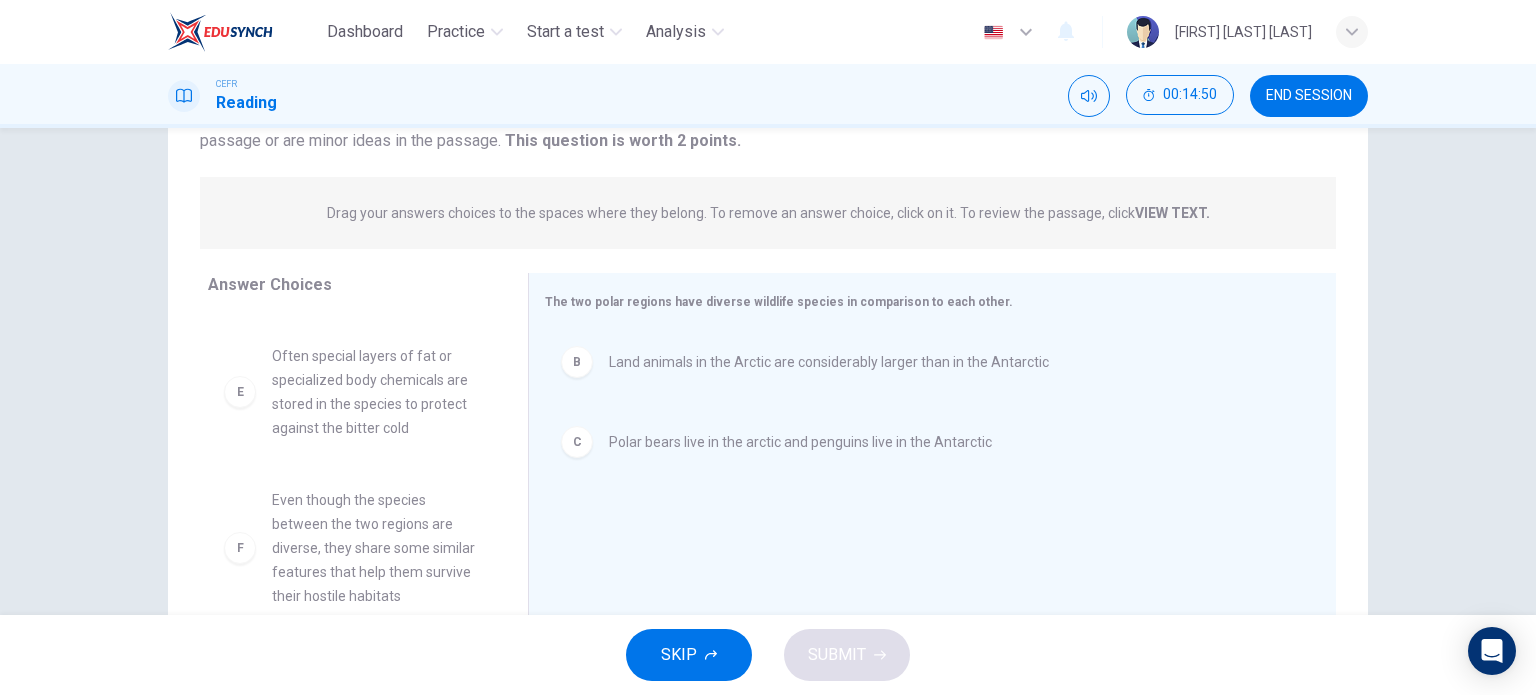 scroll, scrollTop: 252, scrollLeft: 0, axis: vertical 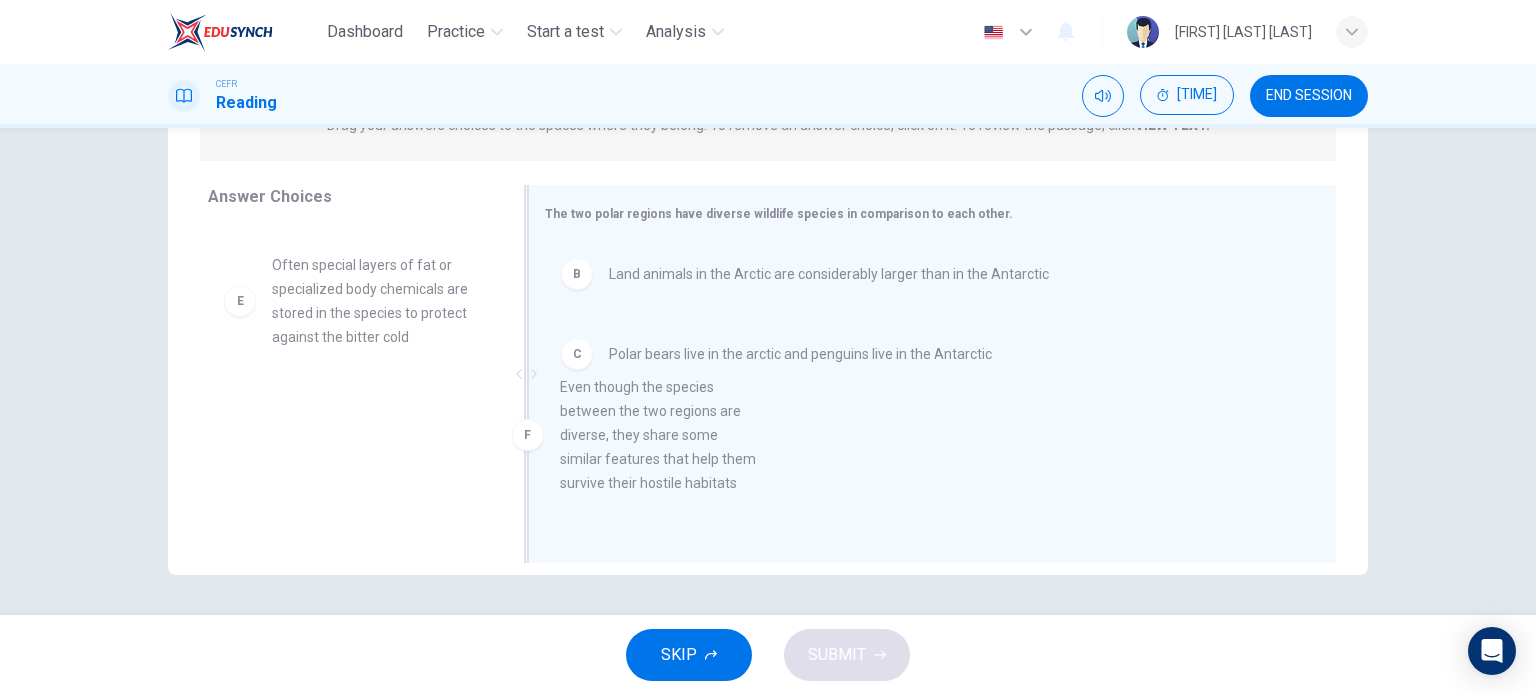 drag, startPoint x: 368, startPoint y: 476, endPoint x: 730, endPoint y: 452, distance: 362.7947 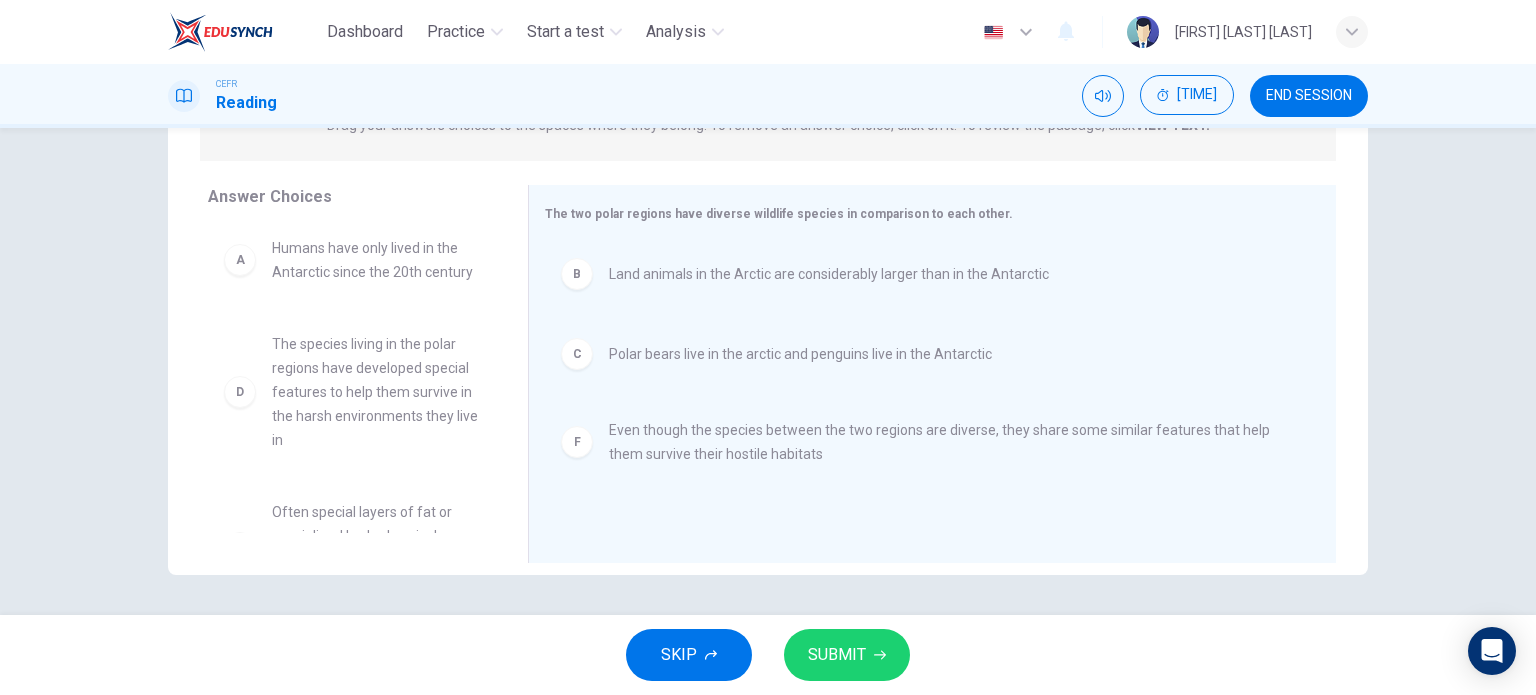 scroll, scrollTop: 0, scrollLeft: 0, axis: both 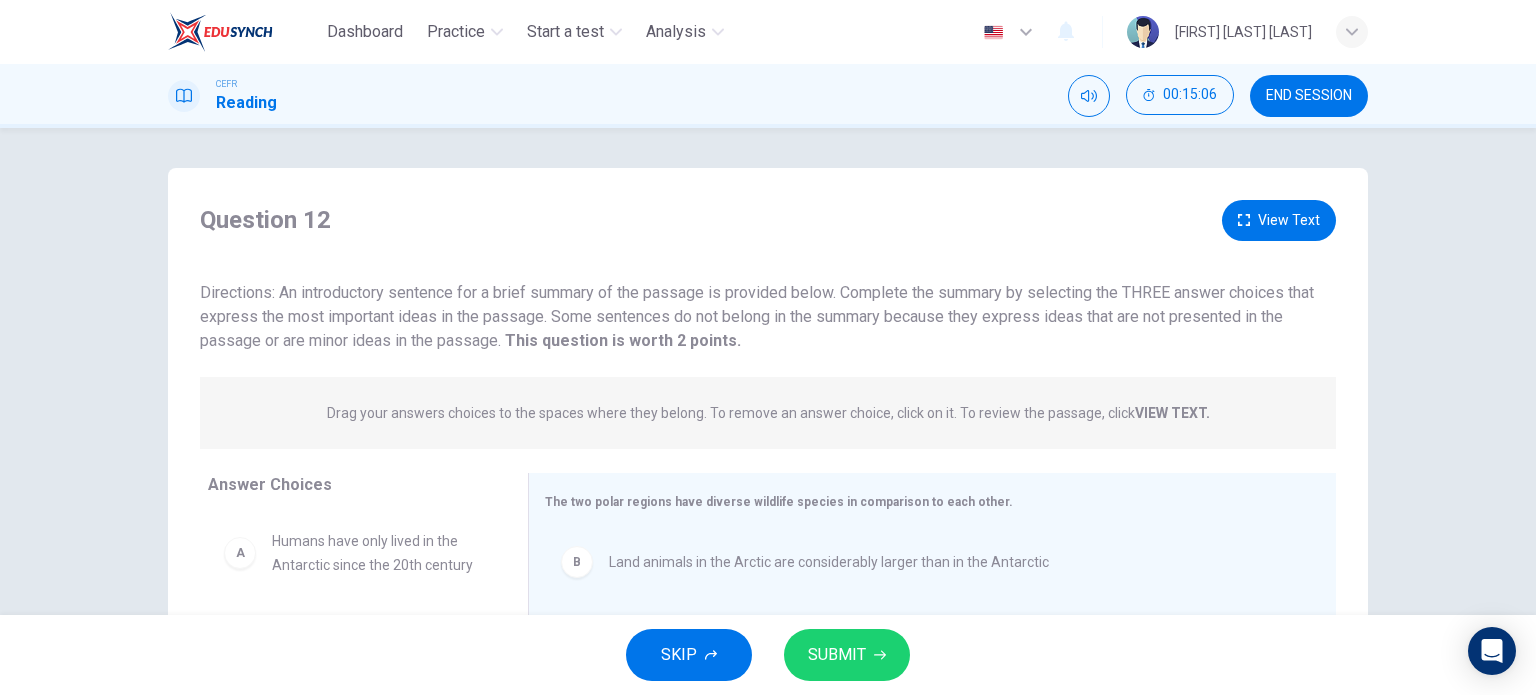 click at bounding box center (1244, 220) 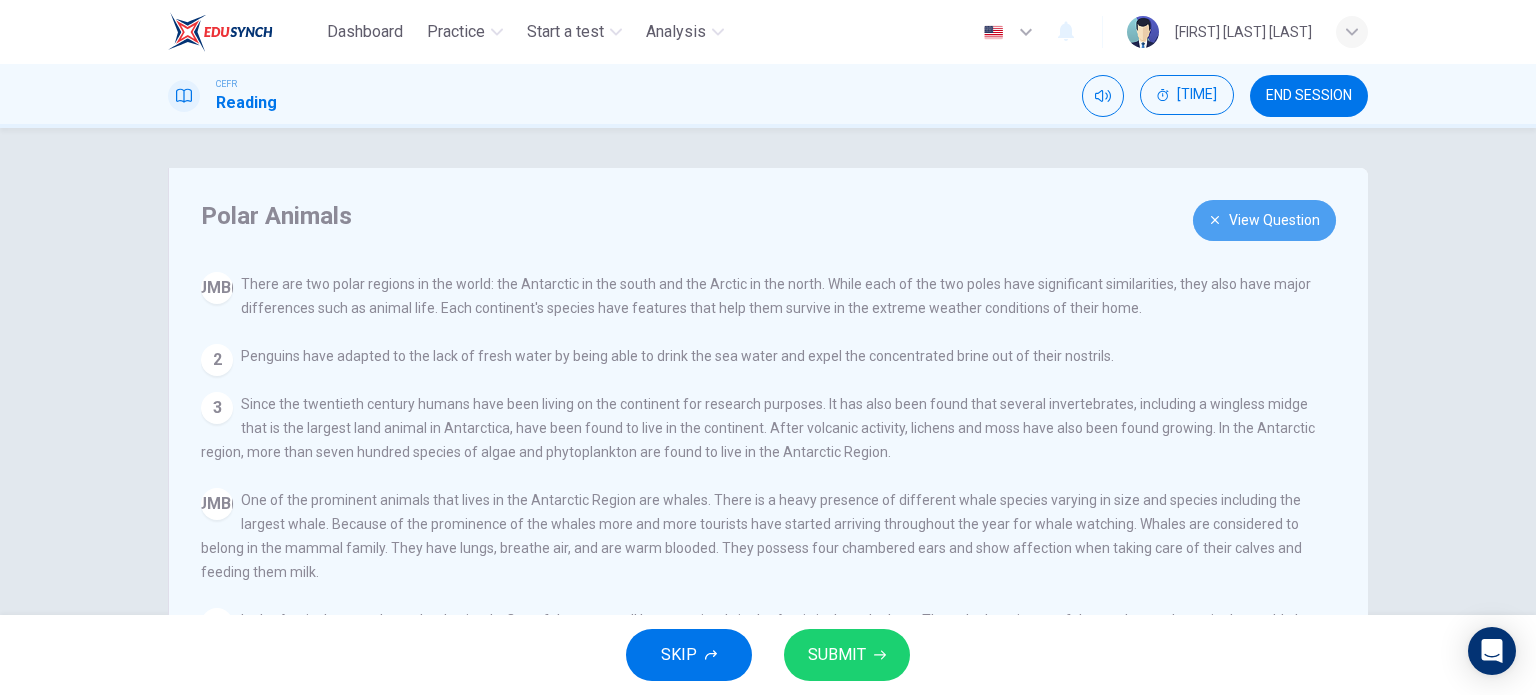 click on "View Question" at bounding box center (1264, 220) 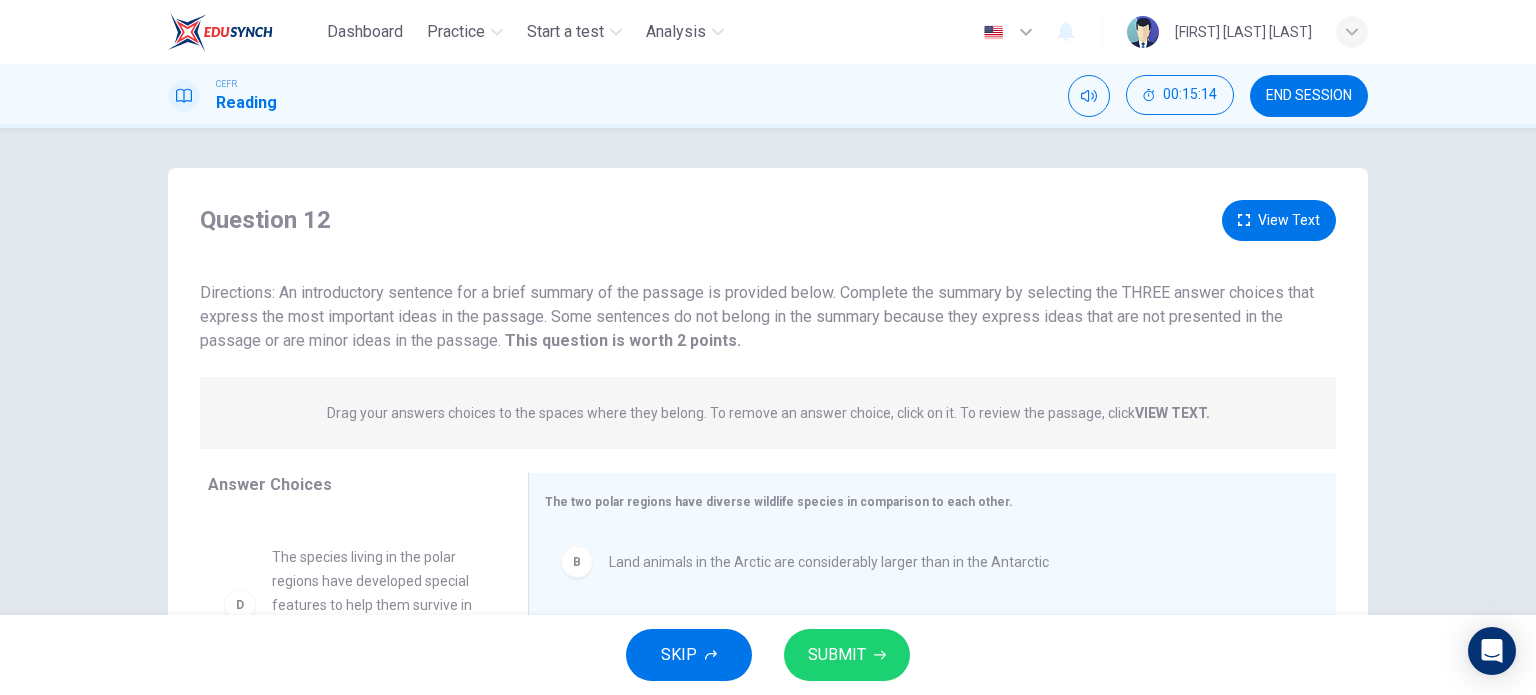 scroll, scrollTop: 84, scrollLeft: 0, axis: vertical 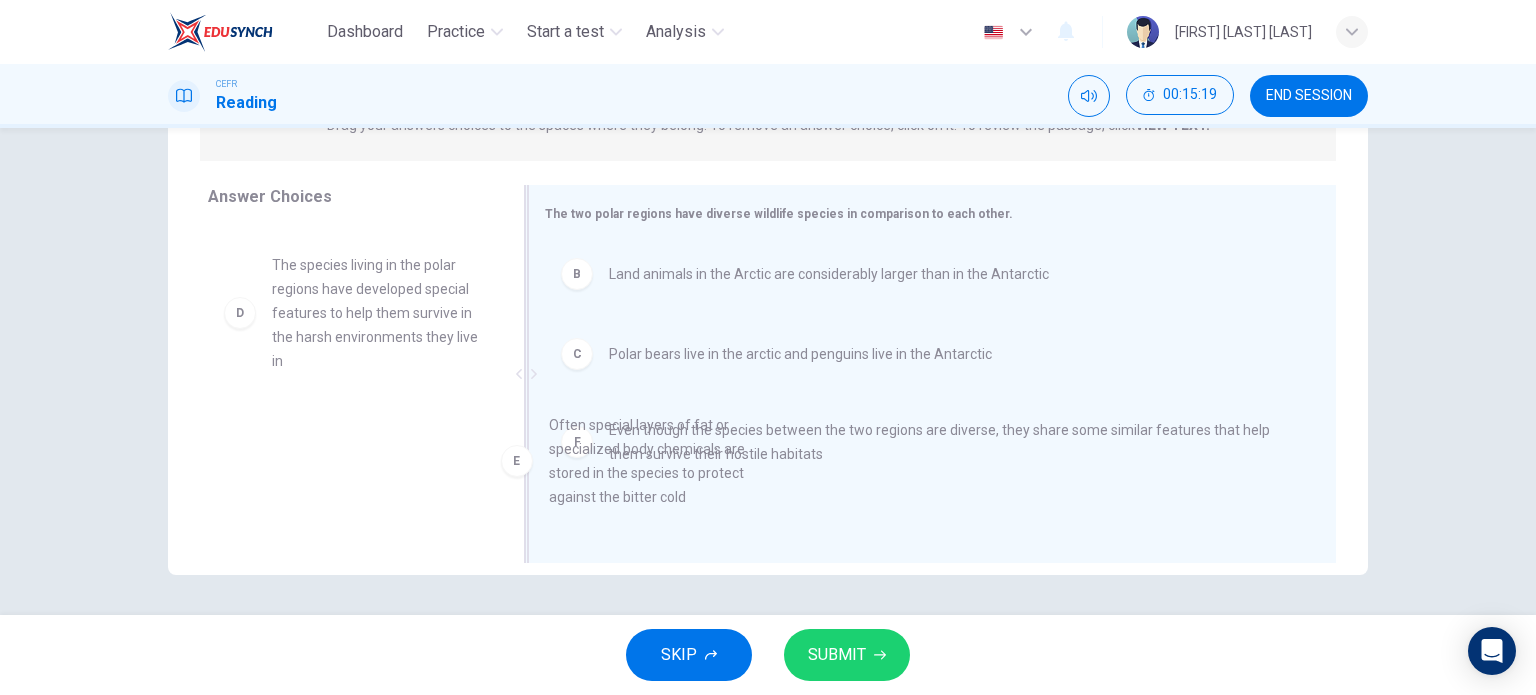 drag, startPoint x: 392, startPoint y: 471, endPoint x: 677, endPoint y: 489, distance: 285.56784 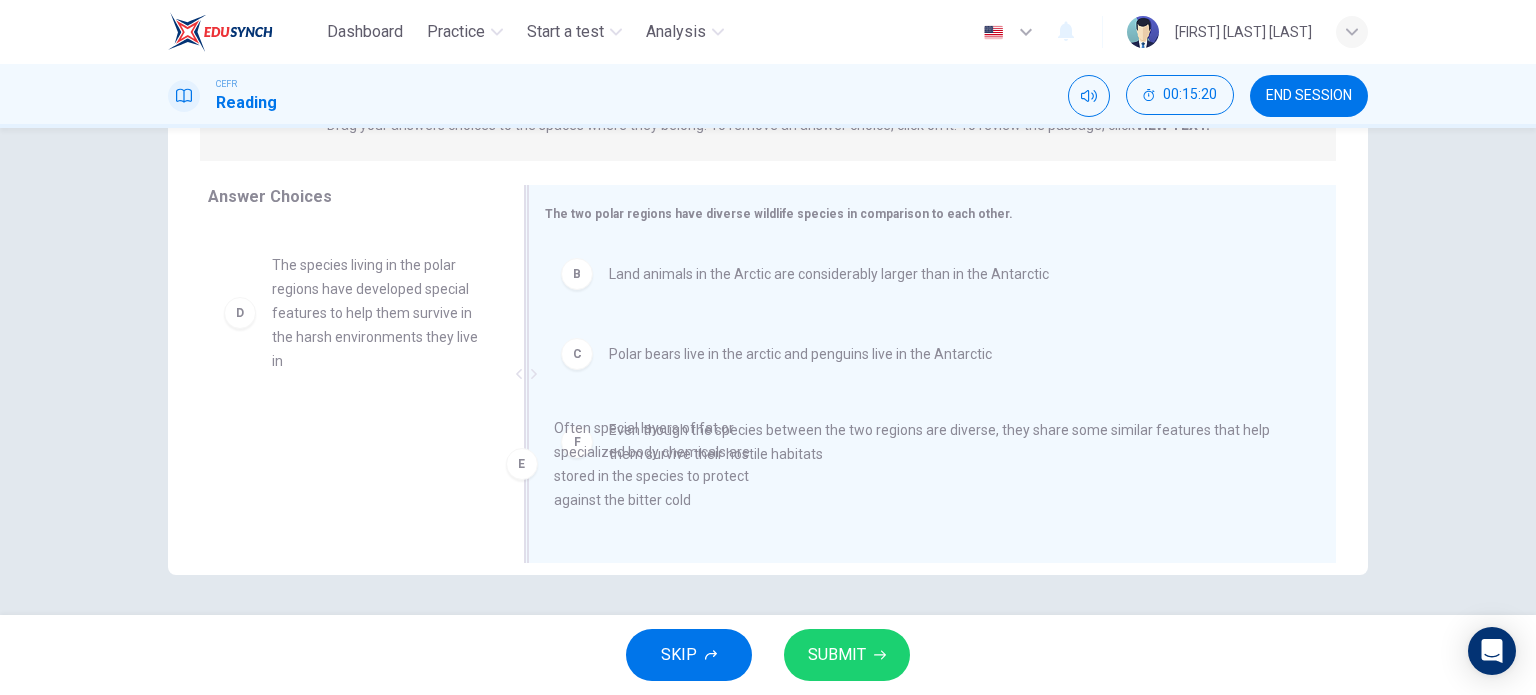 drag, startPoint x: 460, startPoint y: 463, endPoint x: 689, endPoint y: 516, distance: 235.05319 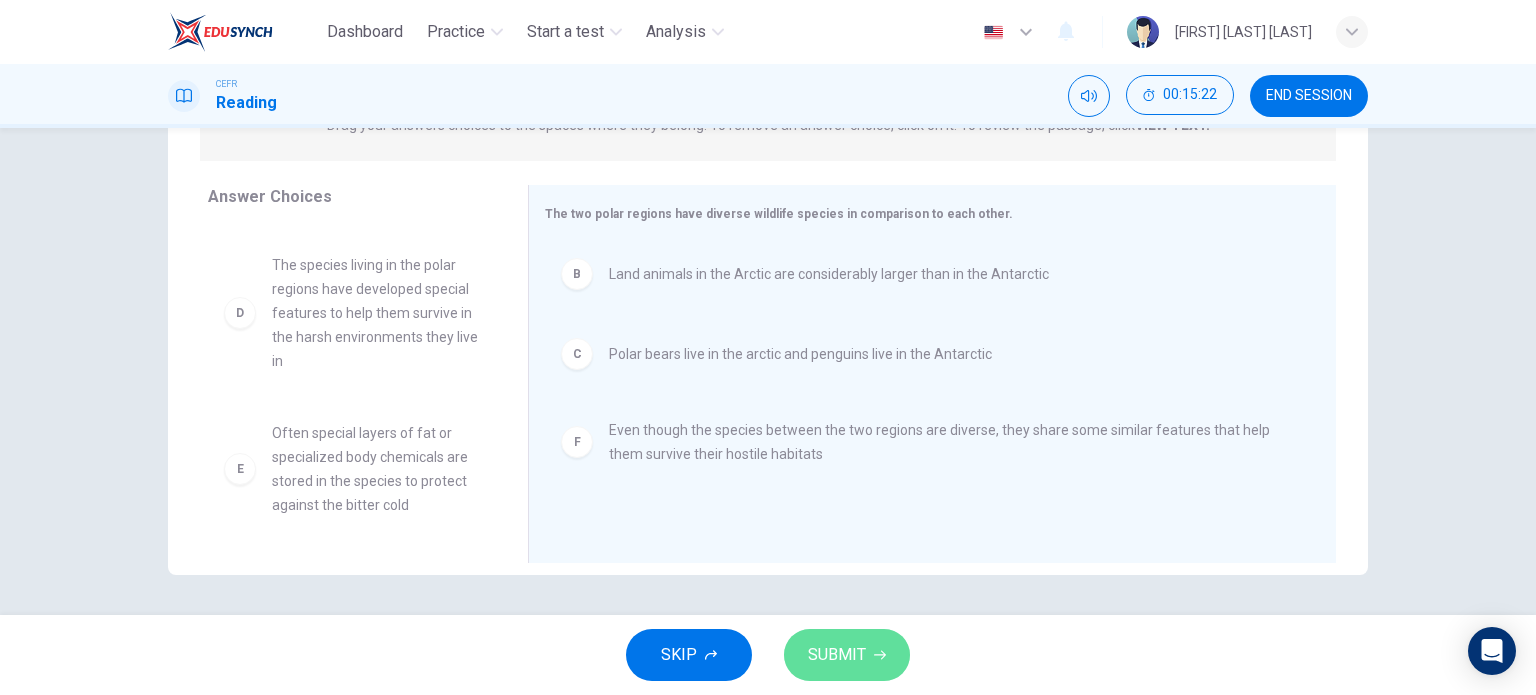 click on "SUBMIT" at bounding box center [837, 655] 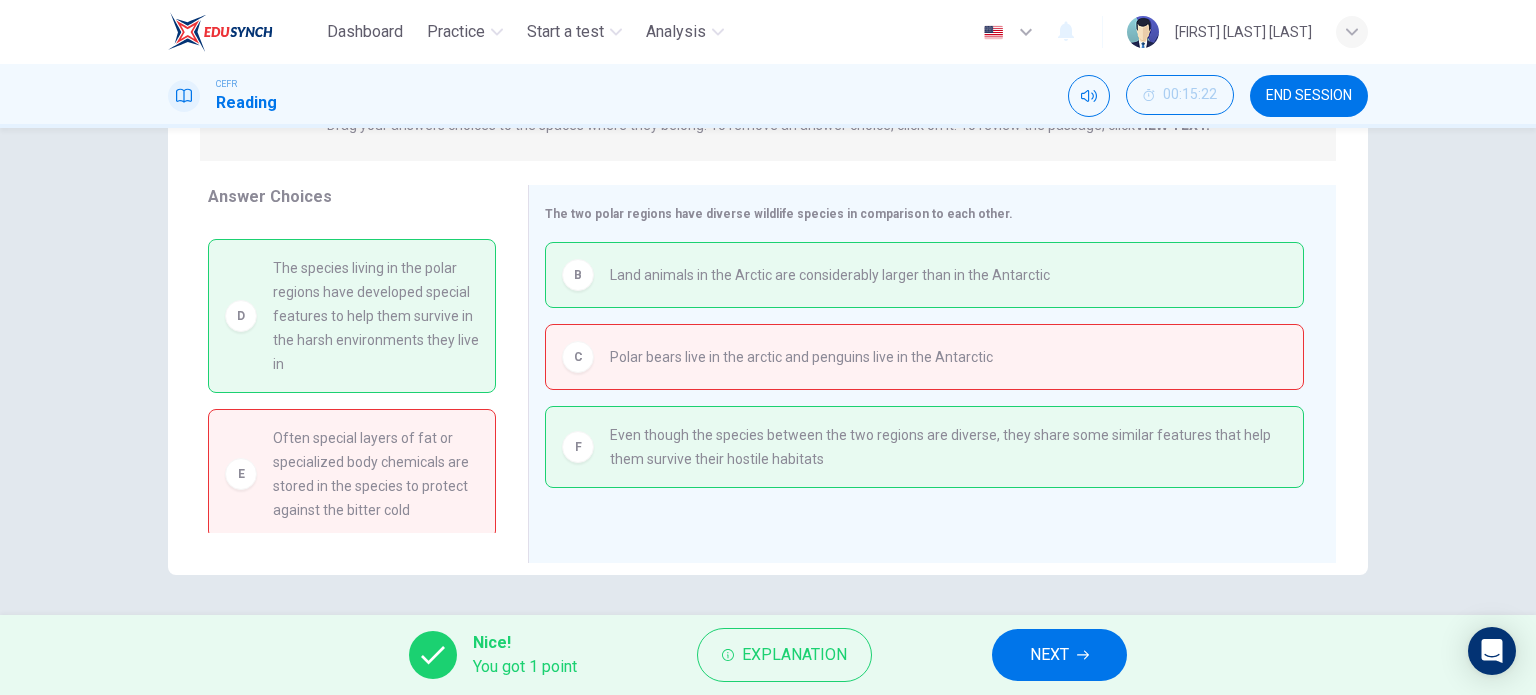 click at bounding box center (1083, 655) 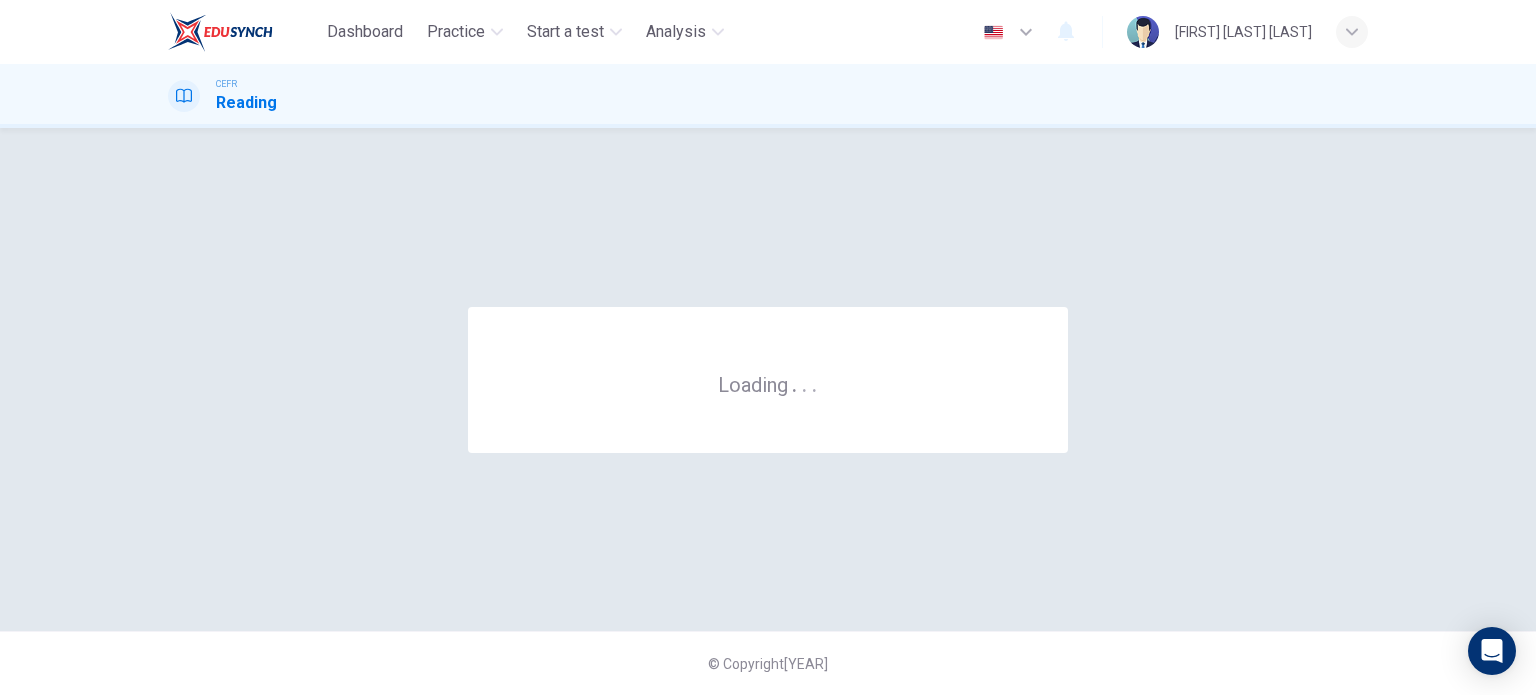 scroll, scrollTop: 0, scrollLeft: 0, axis: both 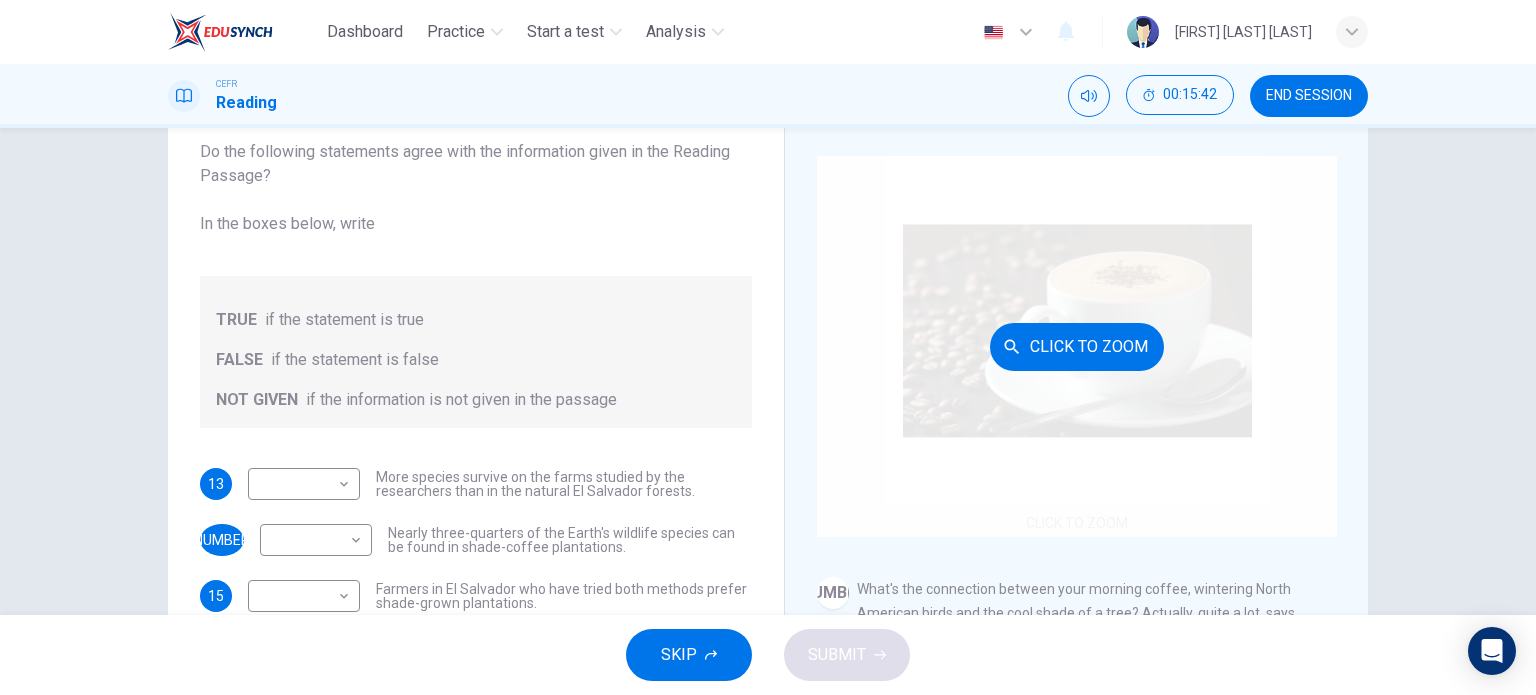 click on "Click to Zoom" at bounding box center [1077, 347] 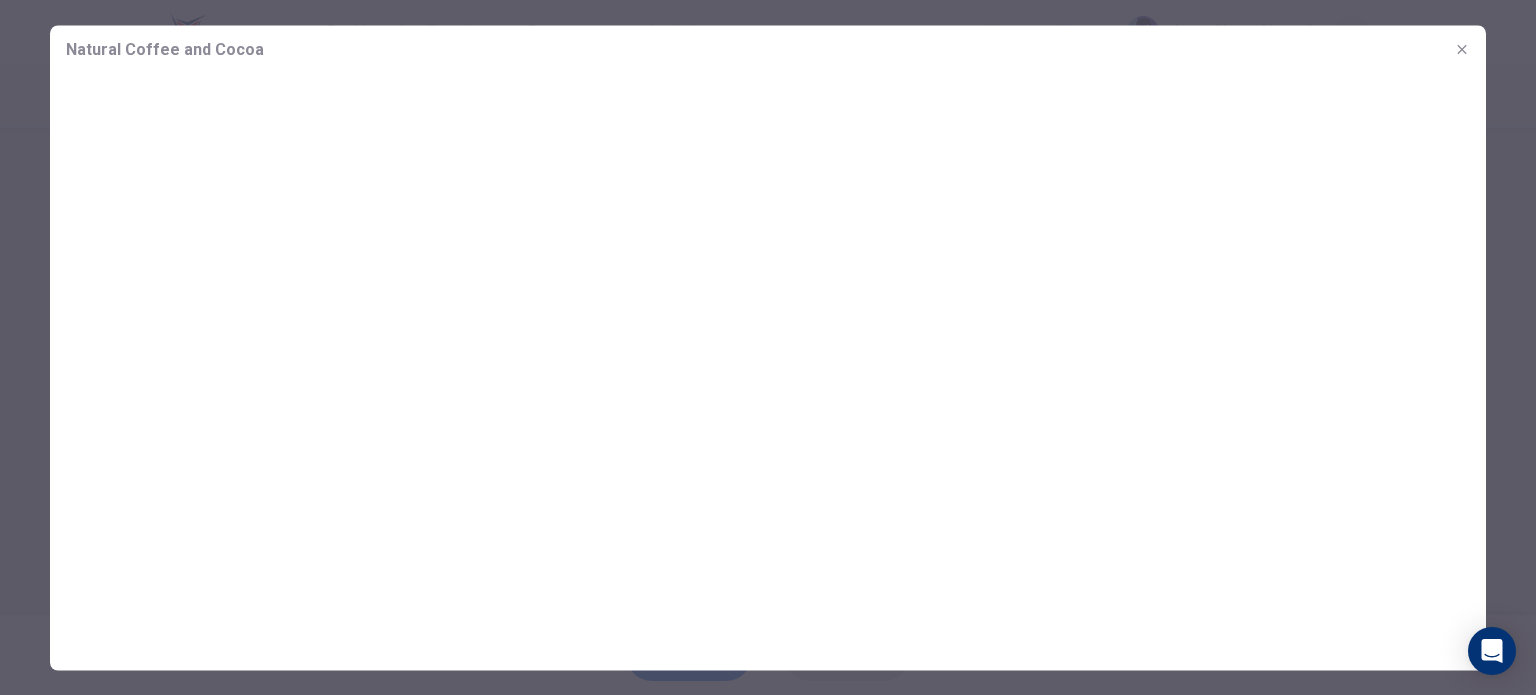 drag, startPoint x: 858, startPoint y: 382, endPoint x: 1049, endPoint y: 309, distance: 204.47493 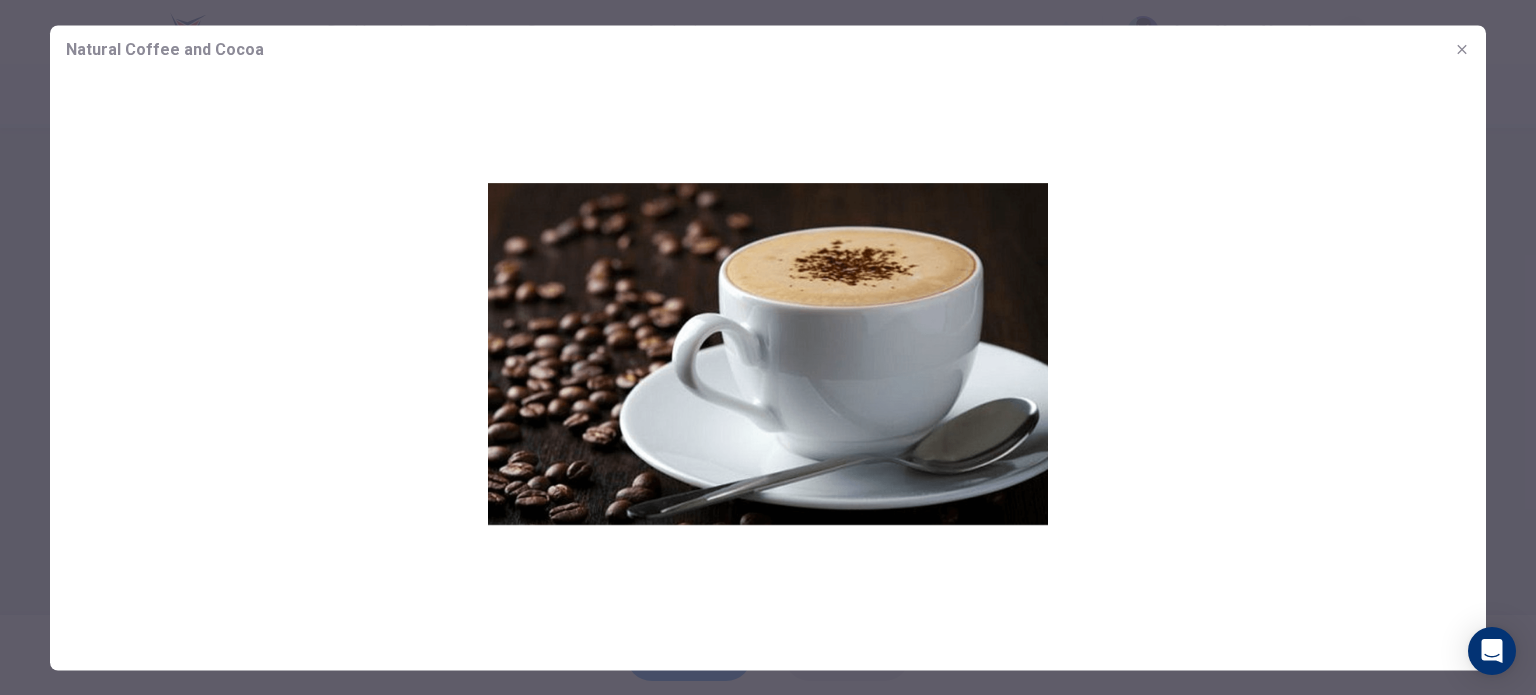 click at bounding box center (768, 353) 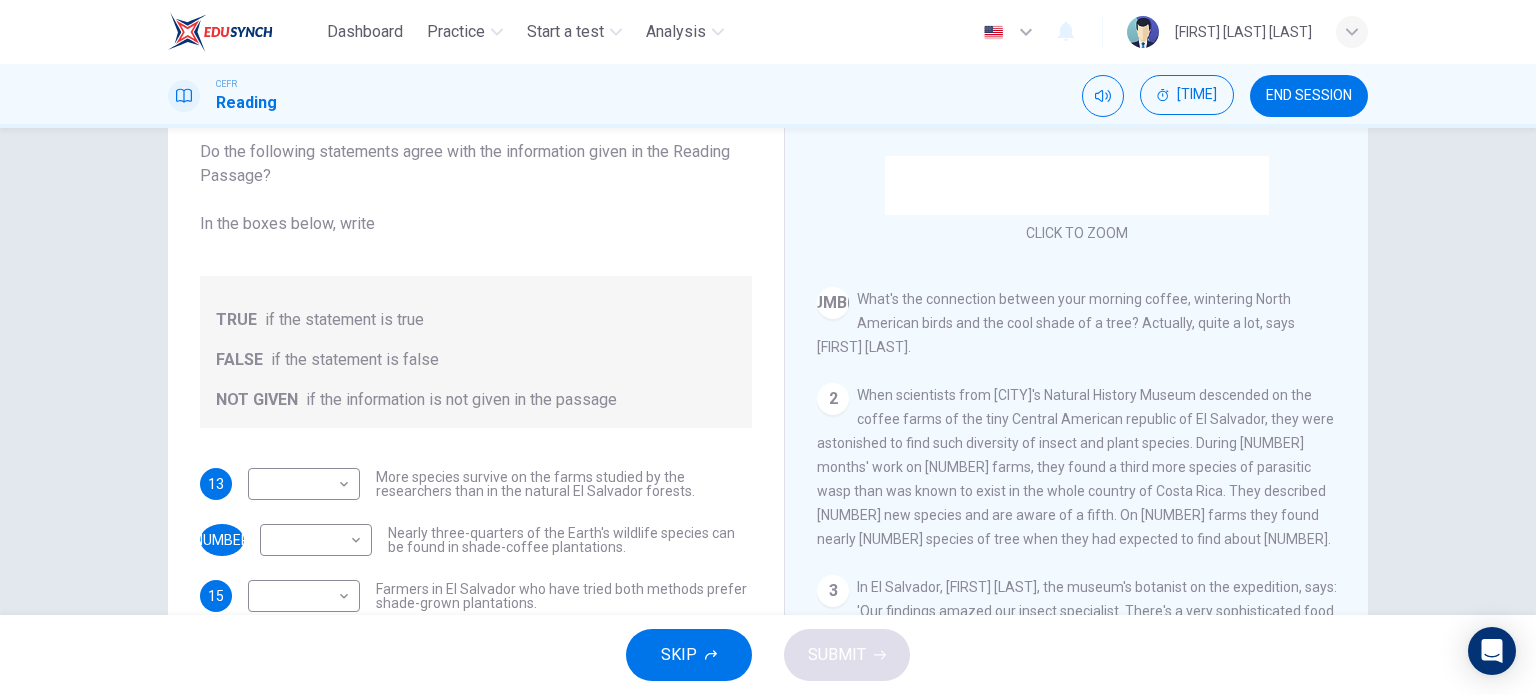 scroll, scrollTop: 300, scrollLeft: 0, axis: vertical 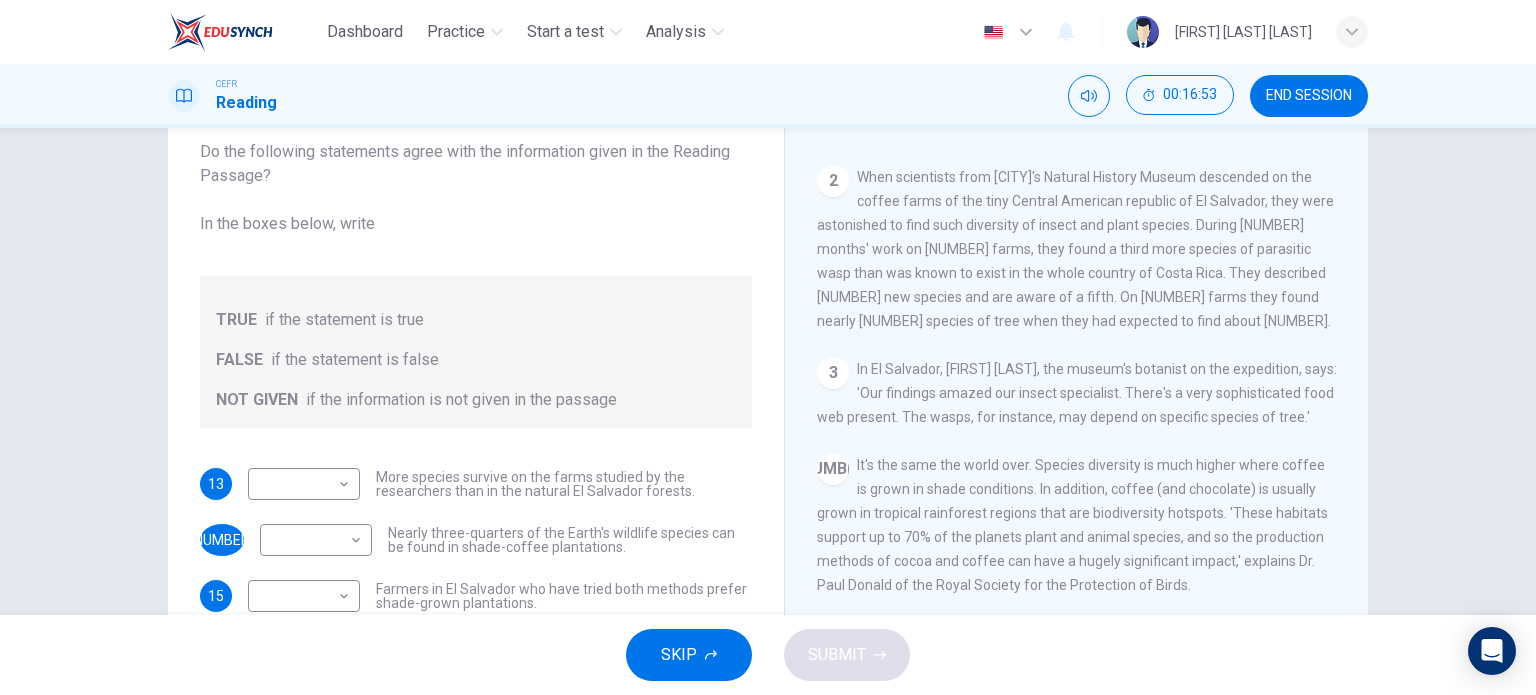 drag, startPoint x: 1127, startPoint y: 478, endPoint x: 1118, endPoint y: 484, distance: 10.816654 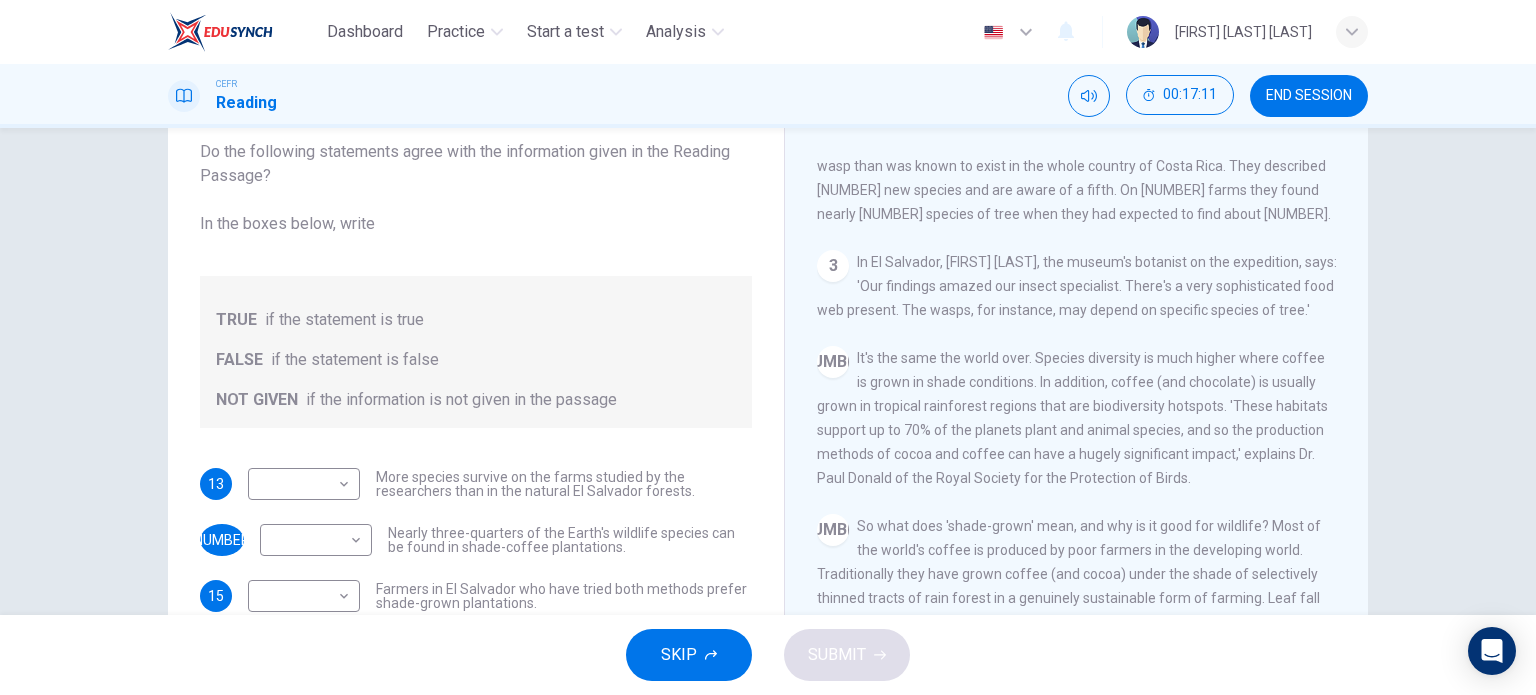 scroll, scrollTop: 784, scrollLeft: 0, axis: vertical 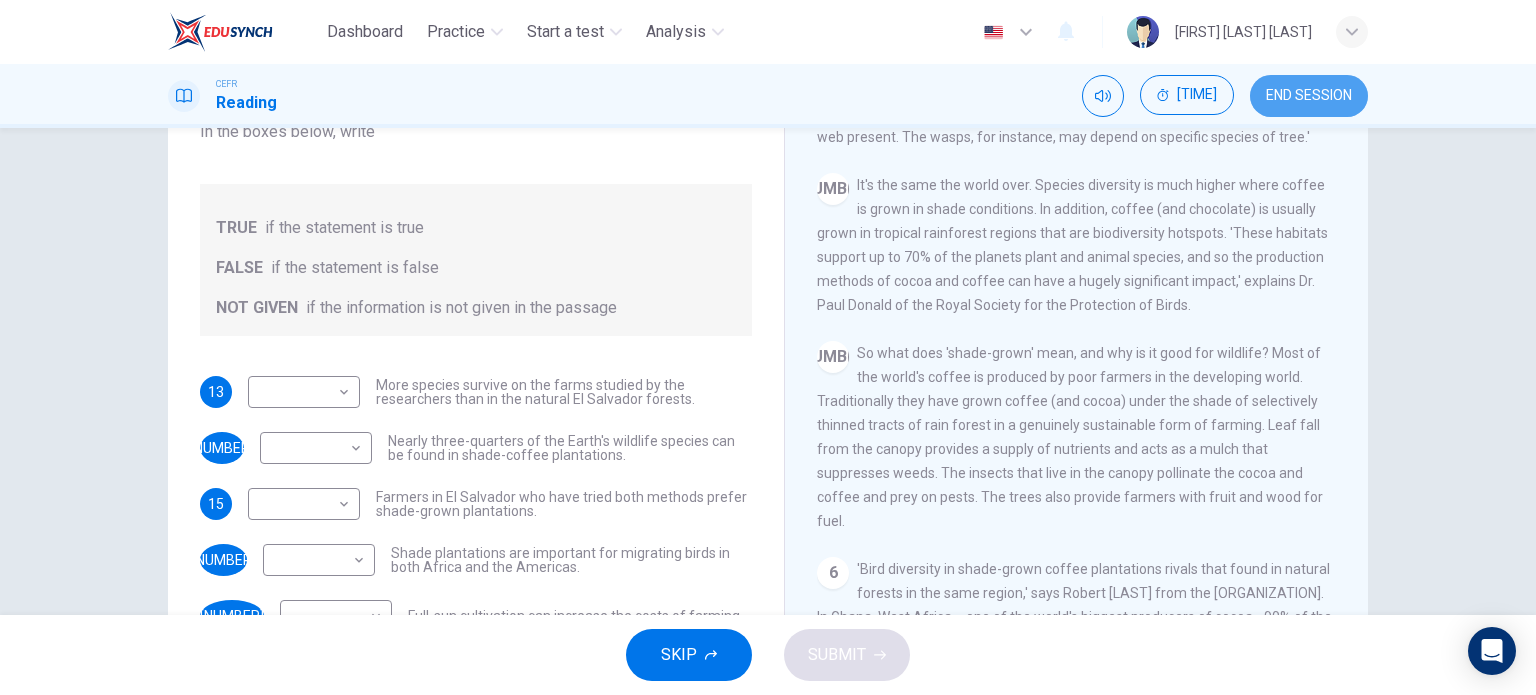 click on "END SESSION" at bounding box center (1309, 96) 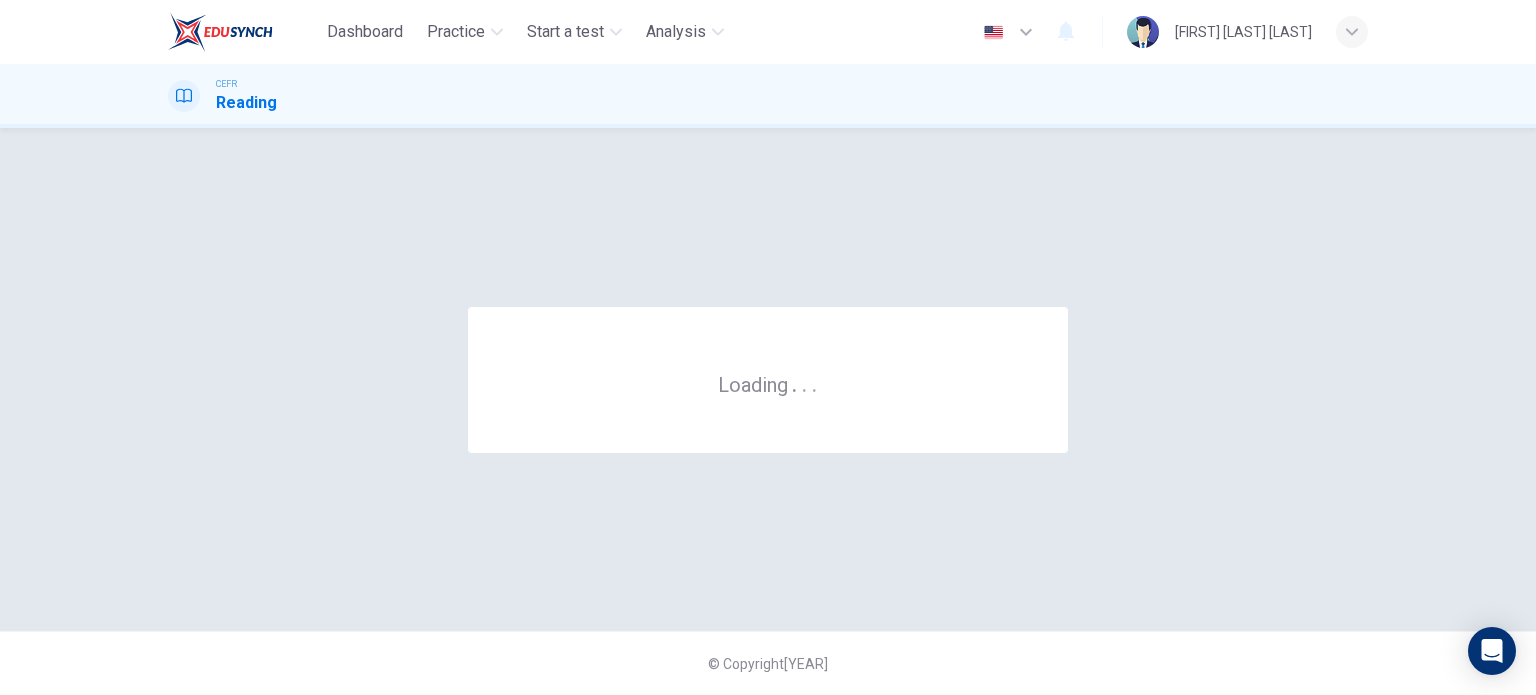 scroll, scrollTop: 0, scrollLeft: 0, axis: both 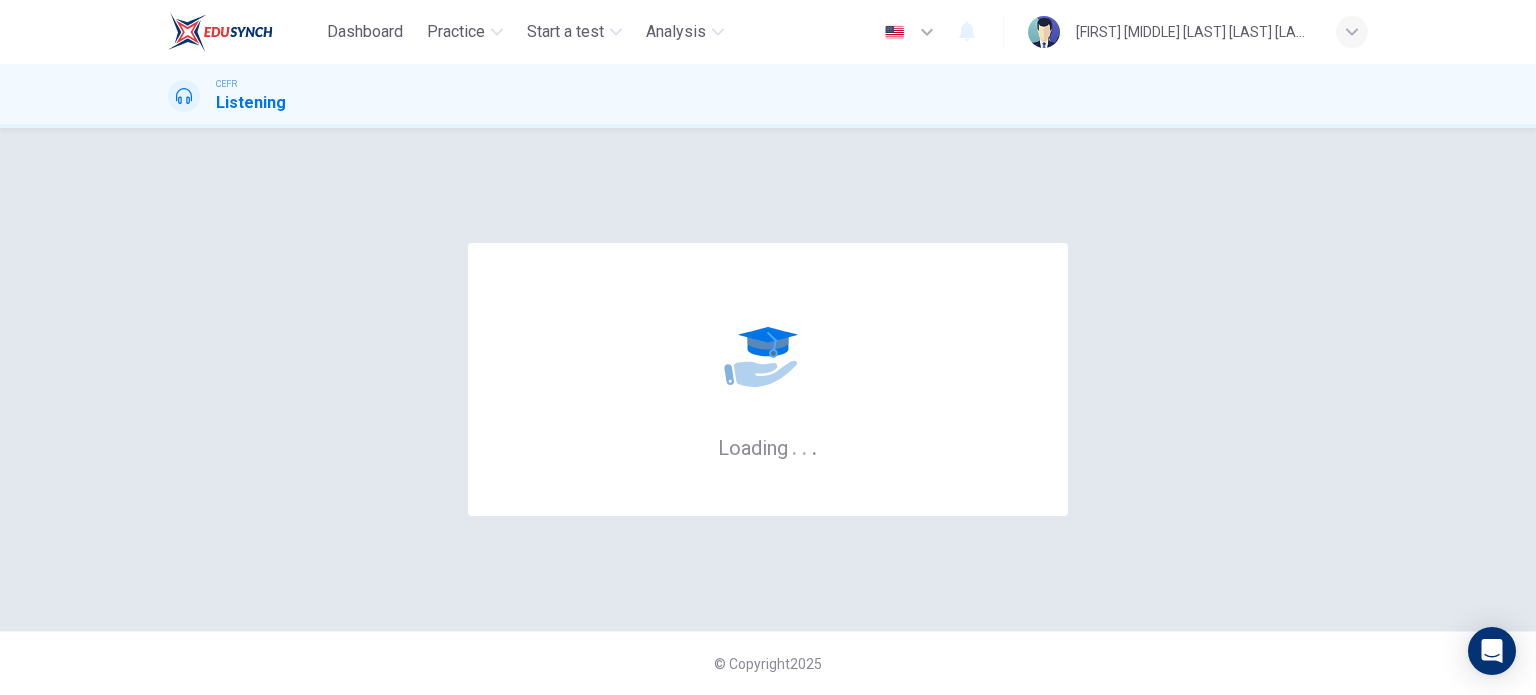 click on "Loading . . . © Copyright  [YEAR]" at bounding box center [768, 411] 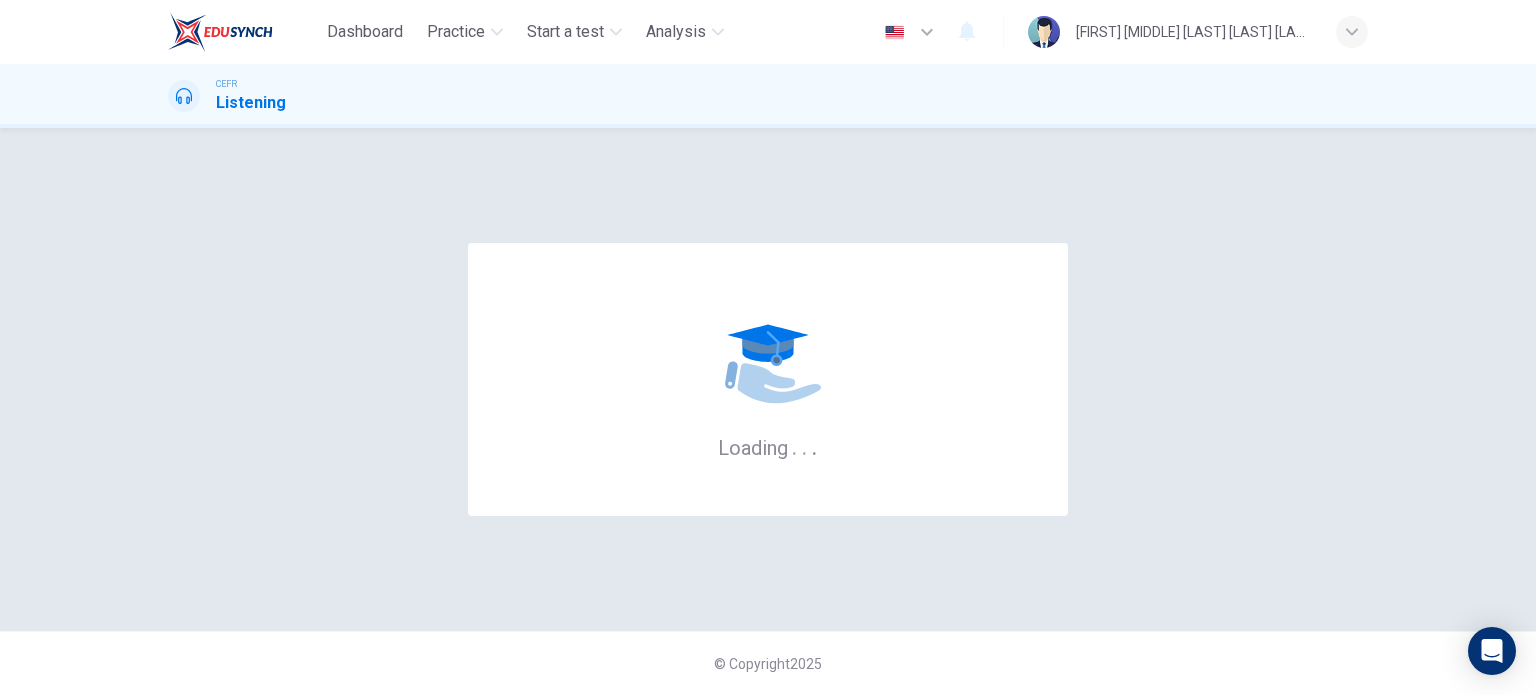 click on "Loading . . . © Copyright  [YEAR]" at bounding box center [768, 411] 